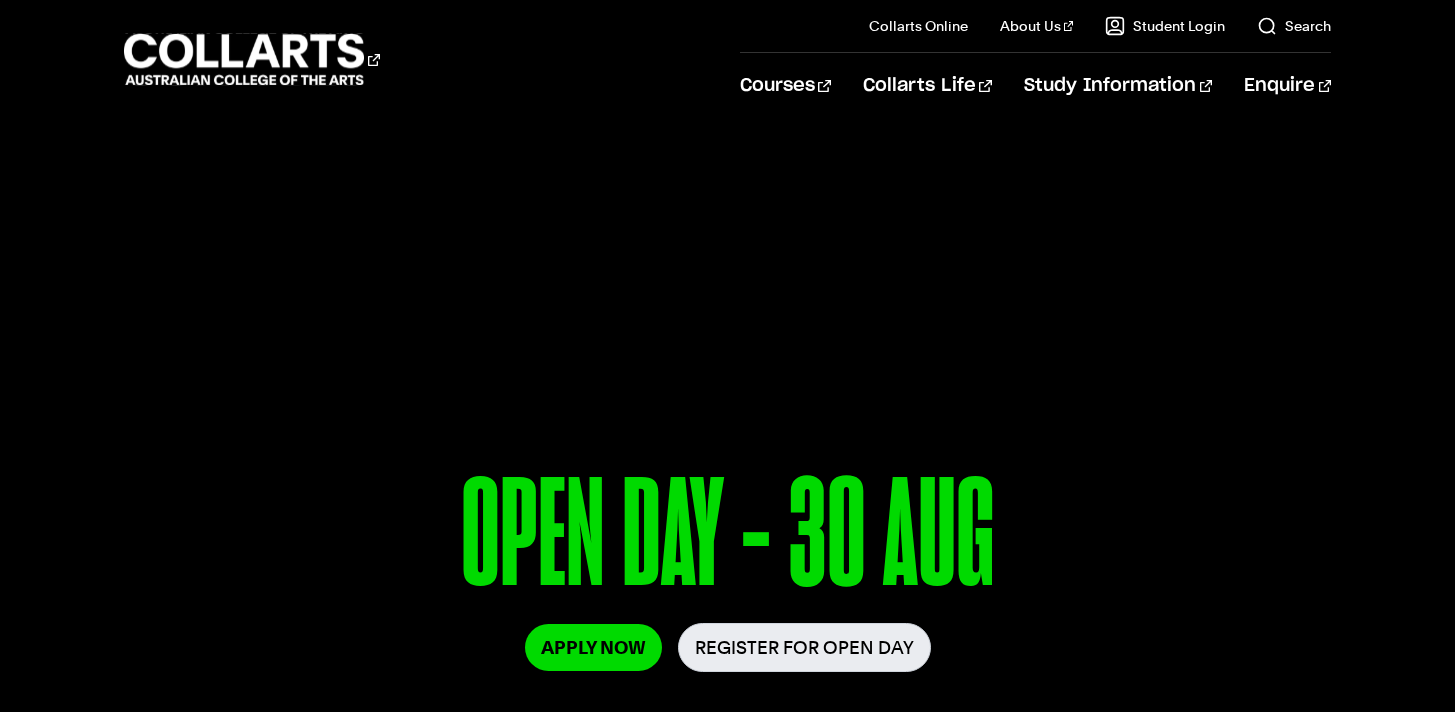 scroll, scrollTop: 344, scrollLeft: 0, axis: vertical 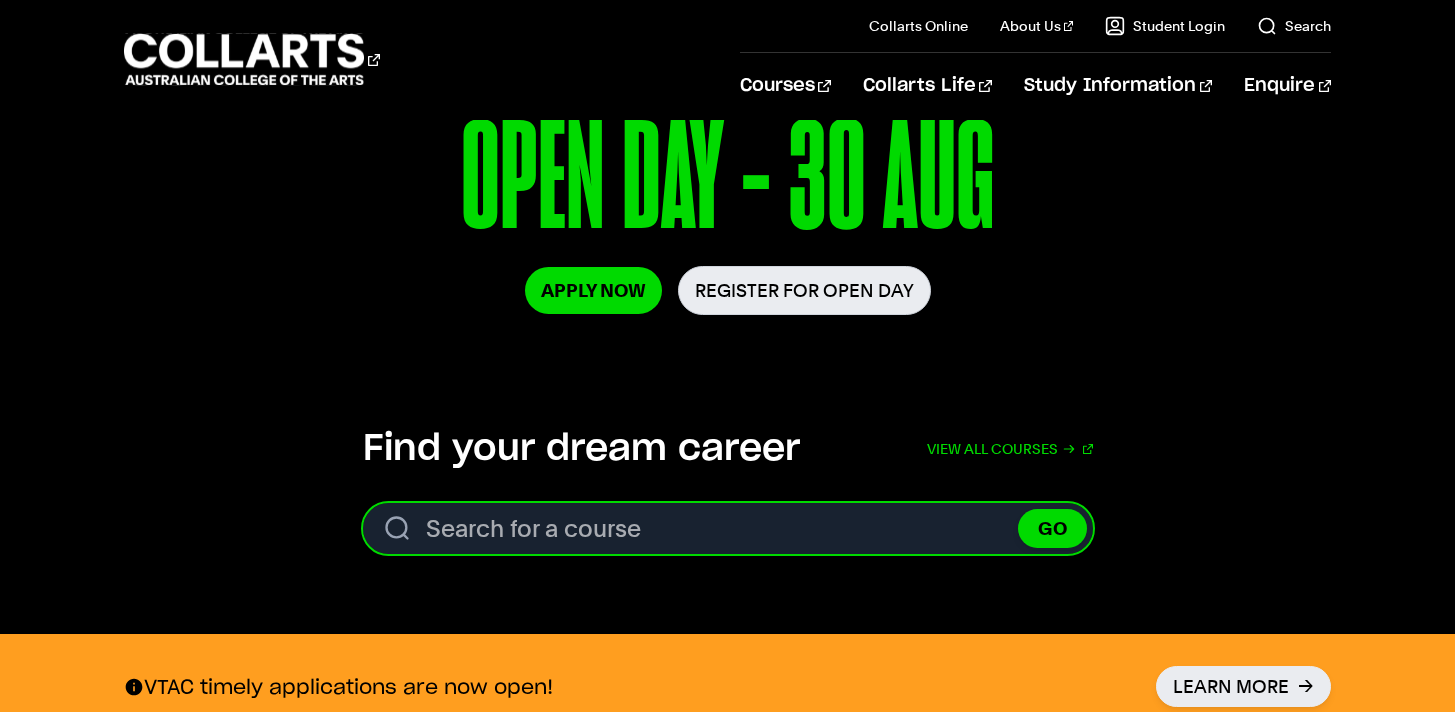 click on "Search for a course" at bounding box center (728, 528) 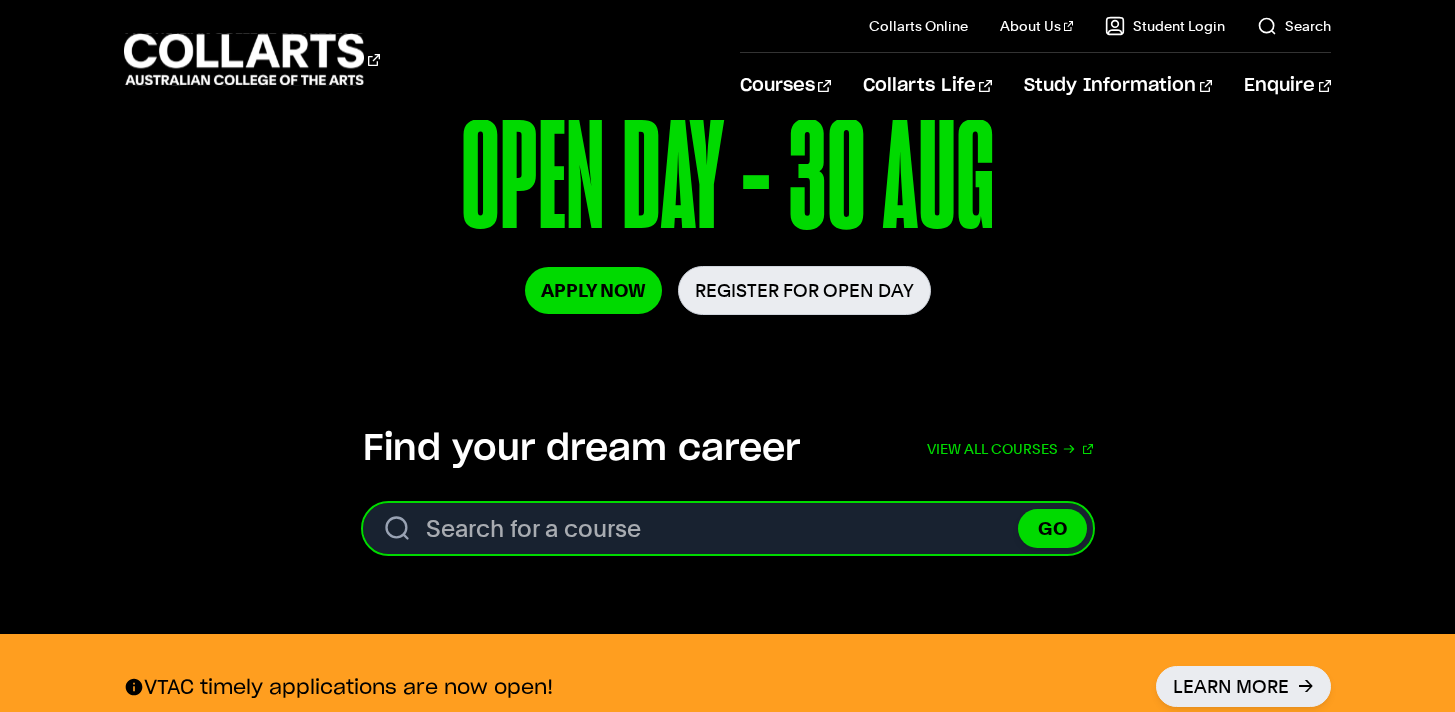 paste on "Bachelor of Music Production" 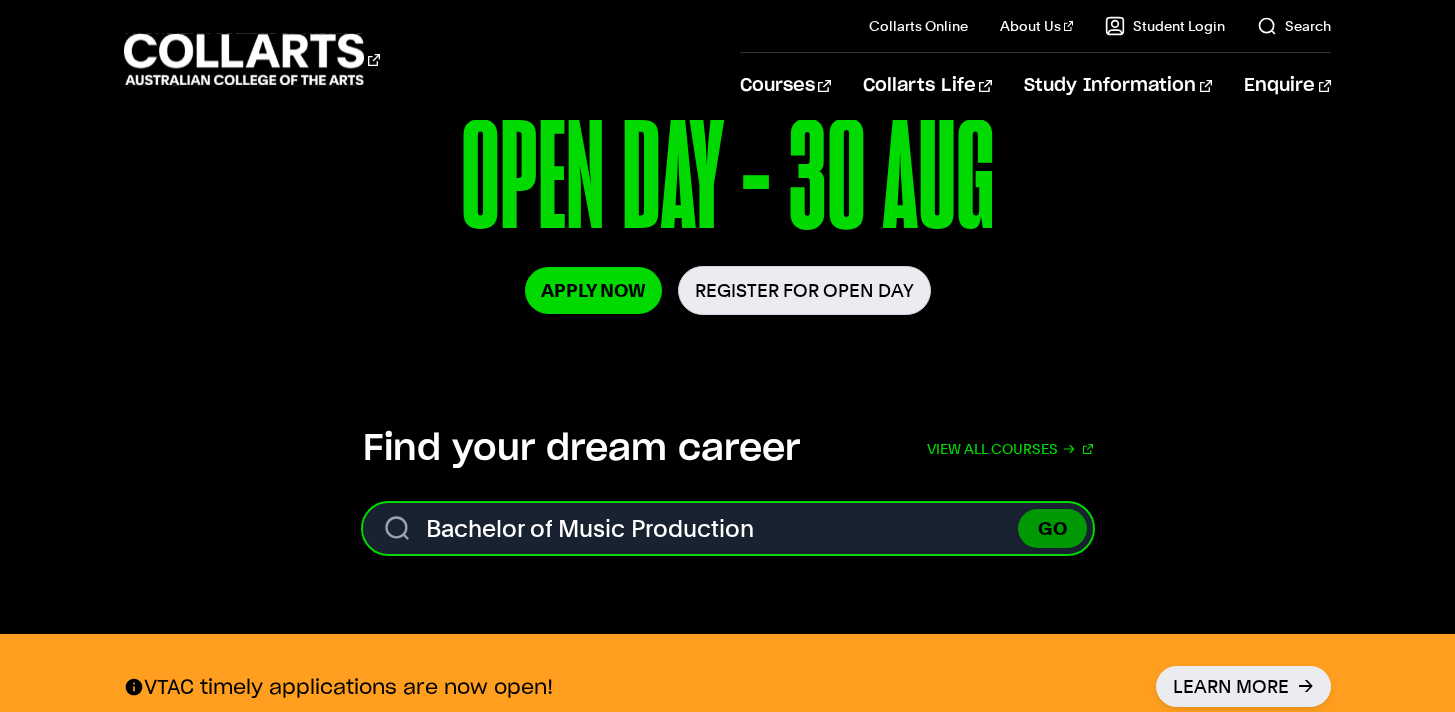 type on "Bachelor of Music Production" 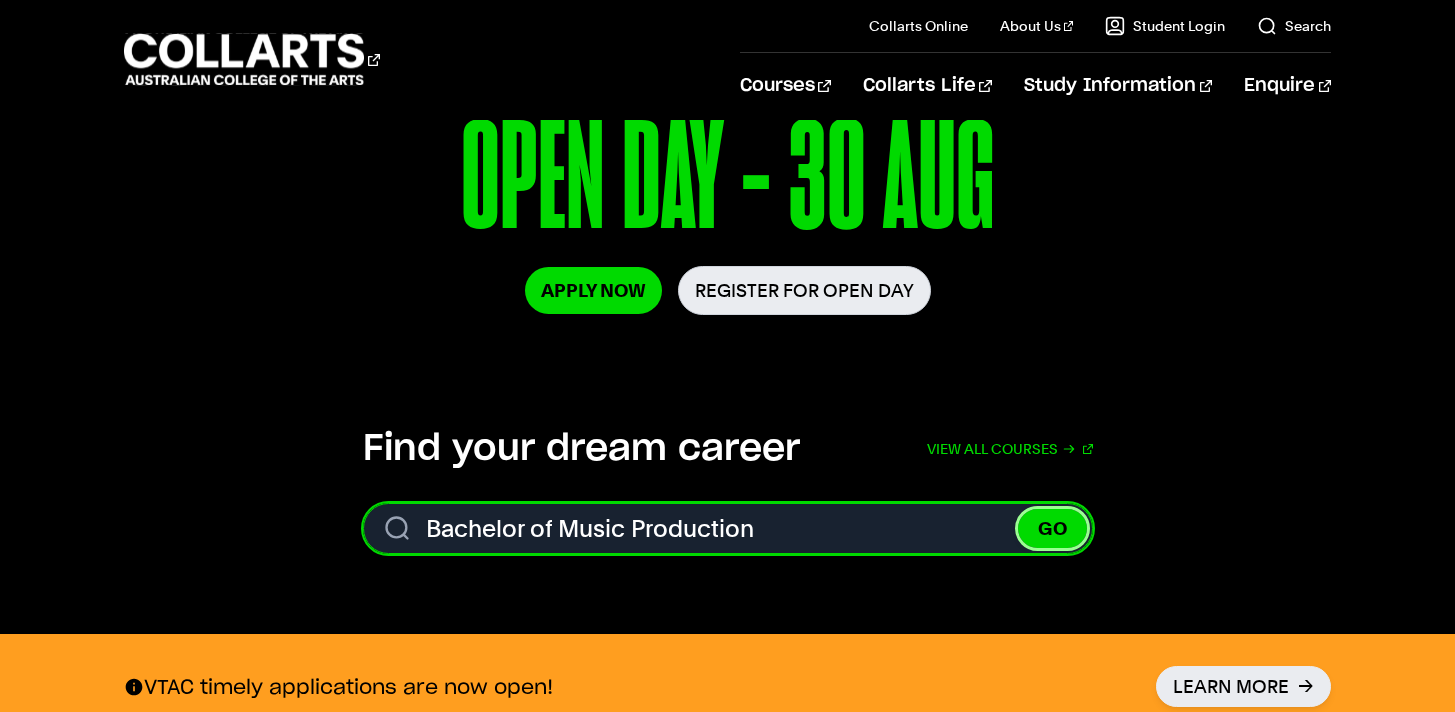 click on "Search for a course
Bachelor of Music Production
GO" at bounding box center (728, 528) 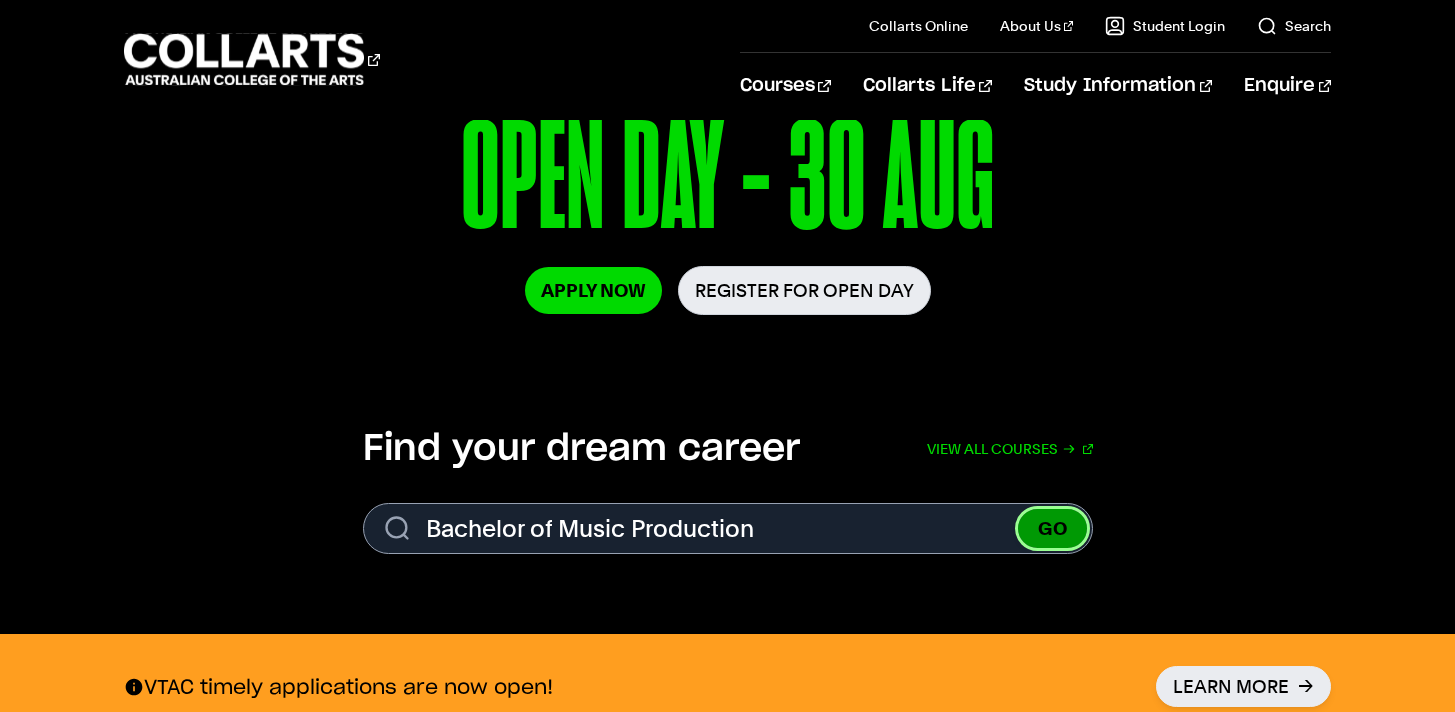 click on "GO" at bounding box center [1052, 528] 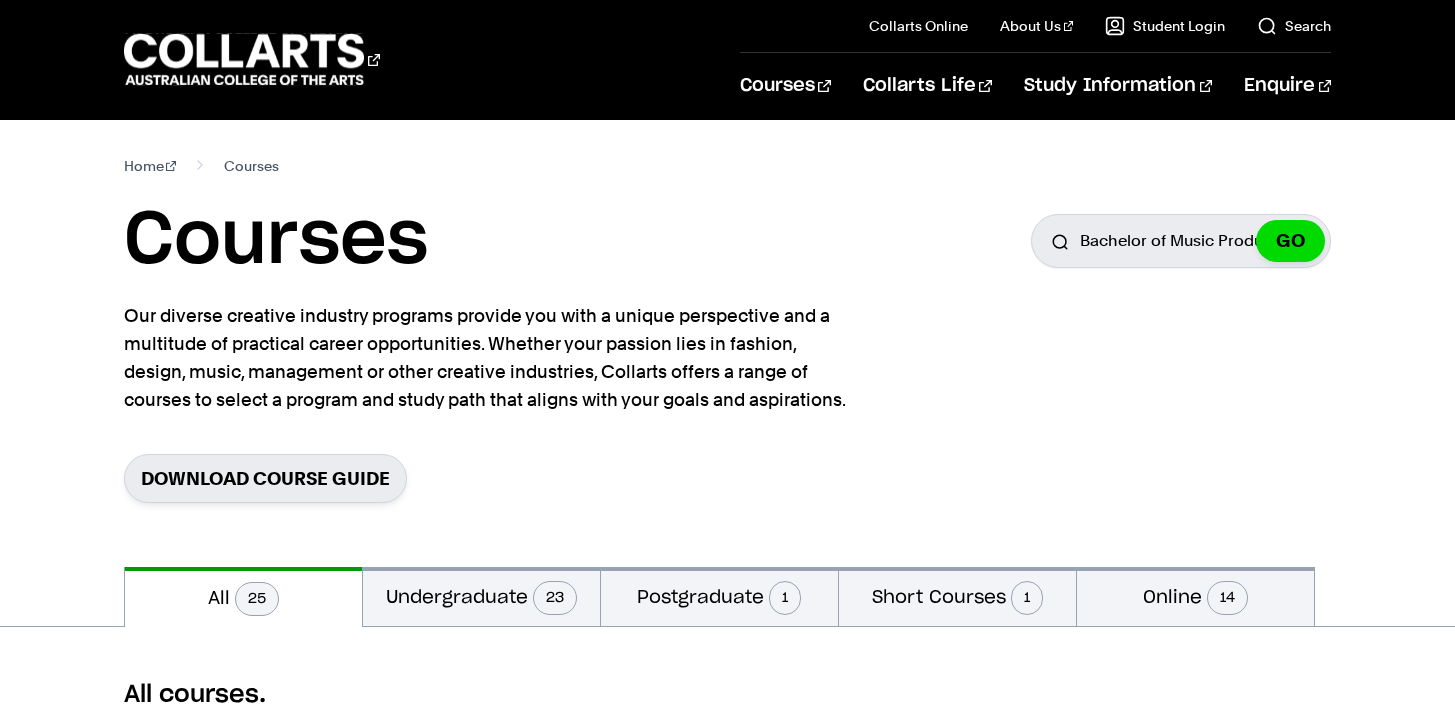 scroll, scrollTop: 0, scrollLeft: 0, axis: both 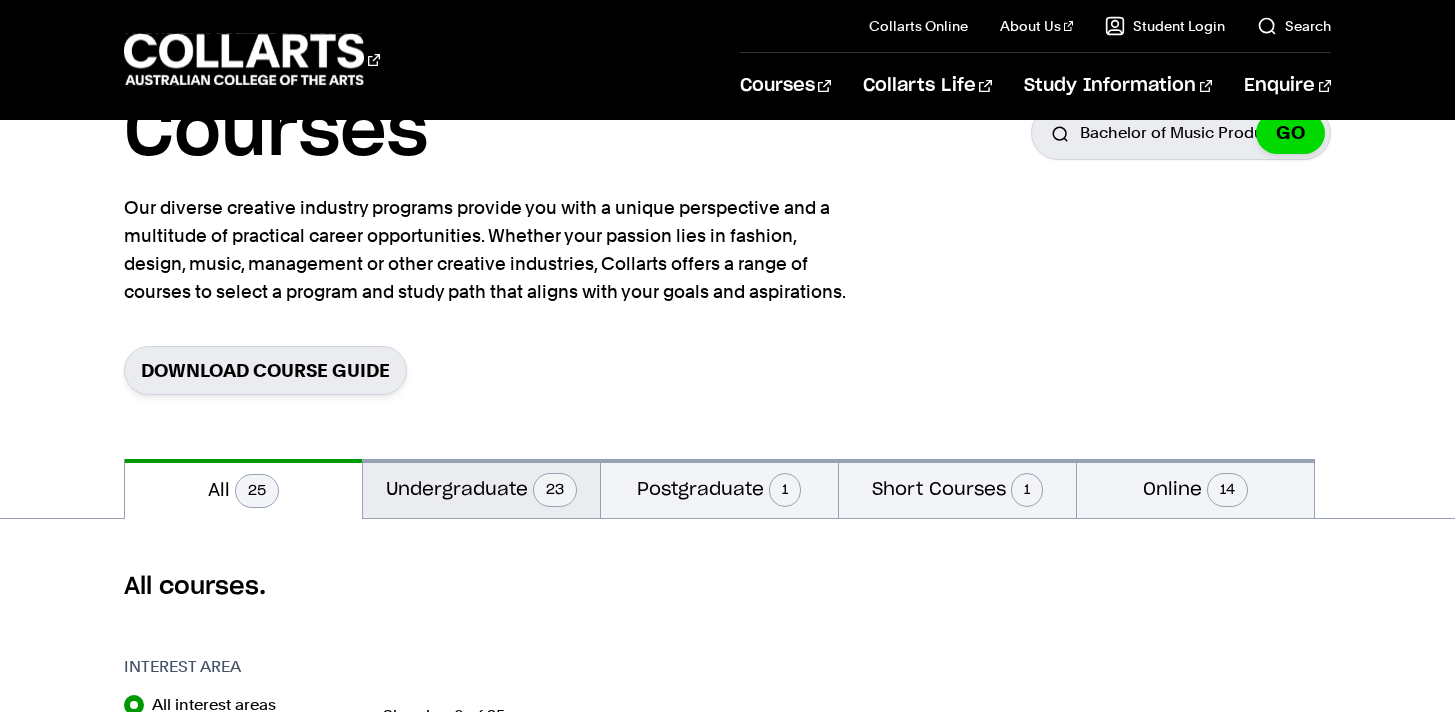 click on "Undergraduate  23" at bounding box center (481, 488) 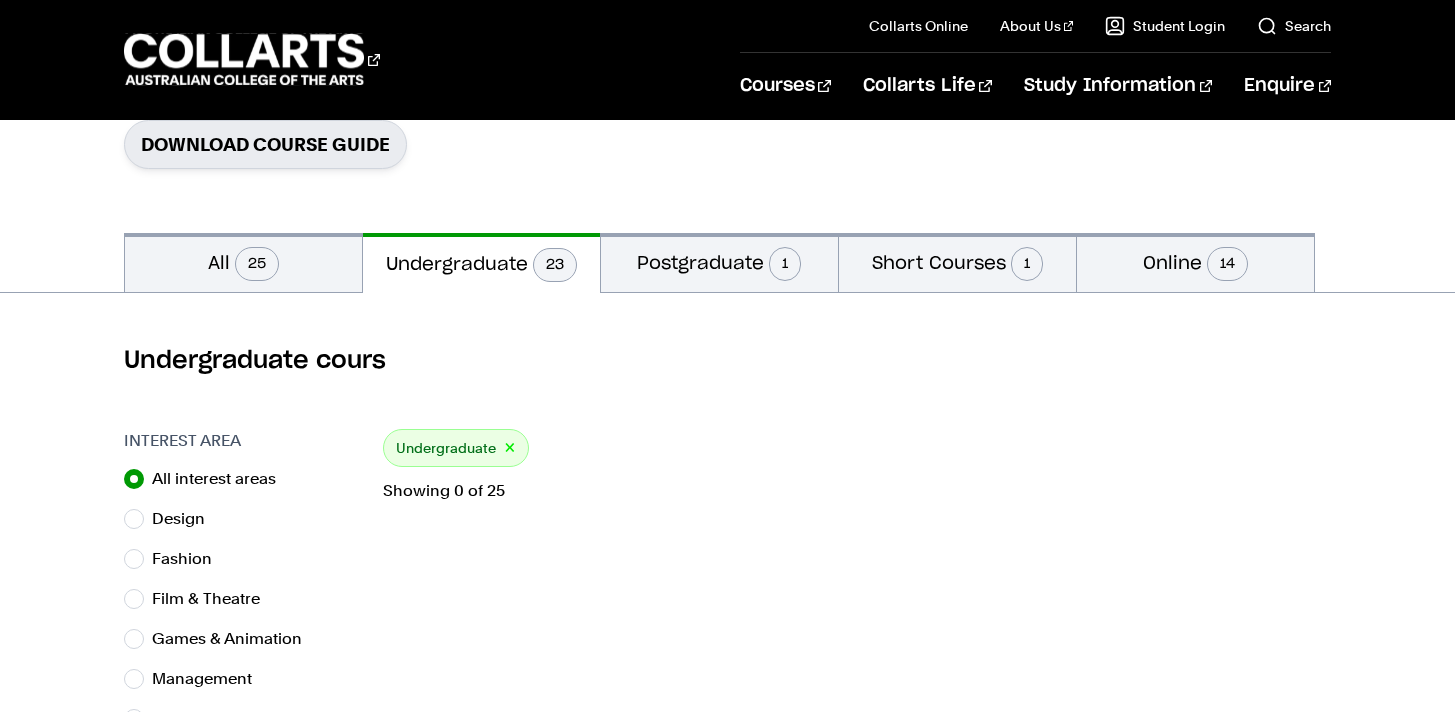 scroll, scrollTop: 400, scrollLeft: 0, axis: vertical 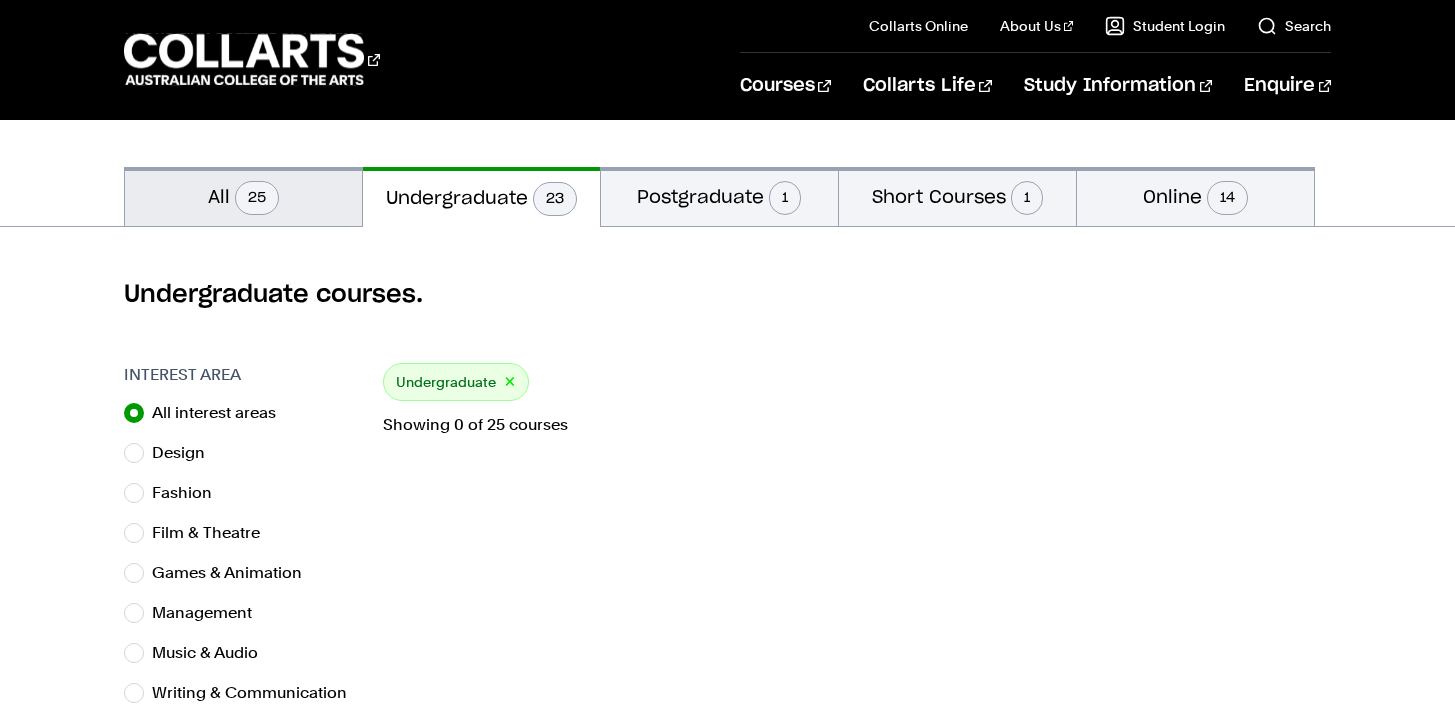 click on "25" at bounding box center [257, 198] 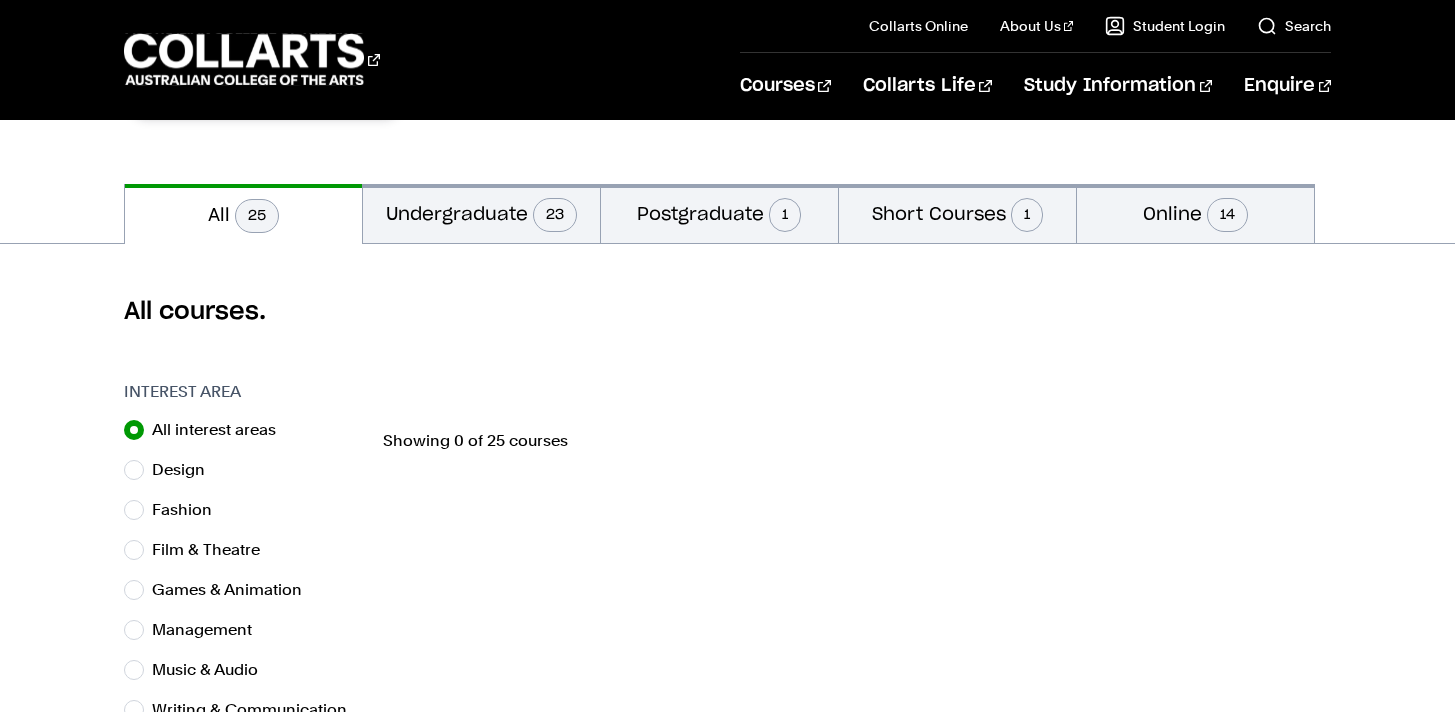 scroll, scrollTop: 364, scrollLeft: 0, axis: vertical 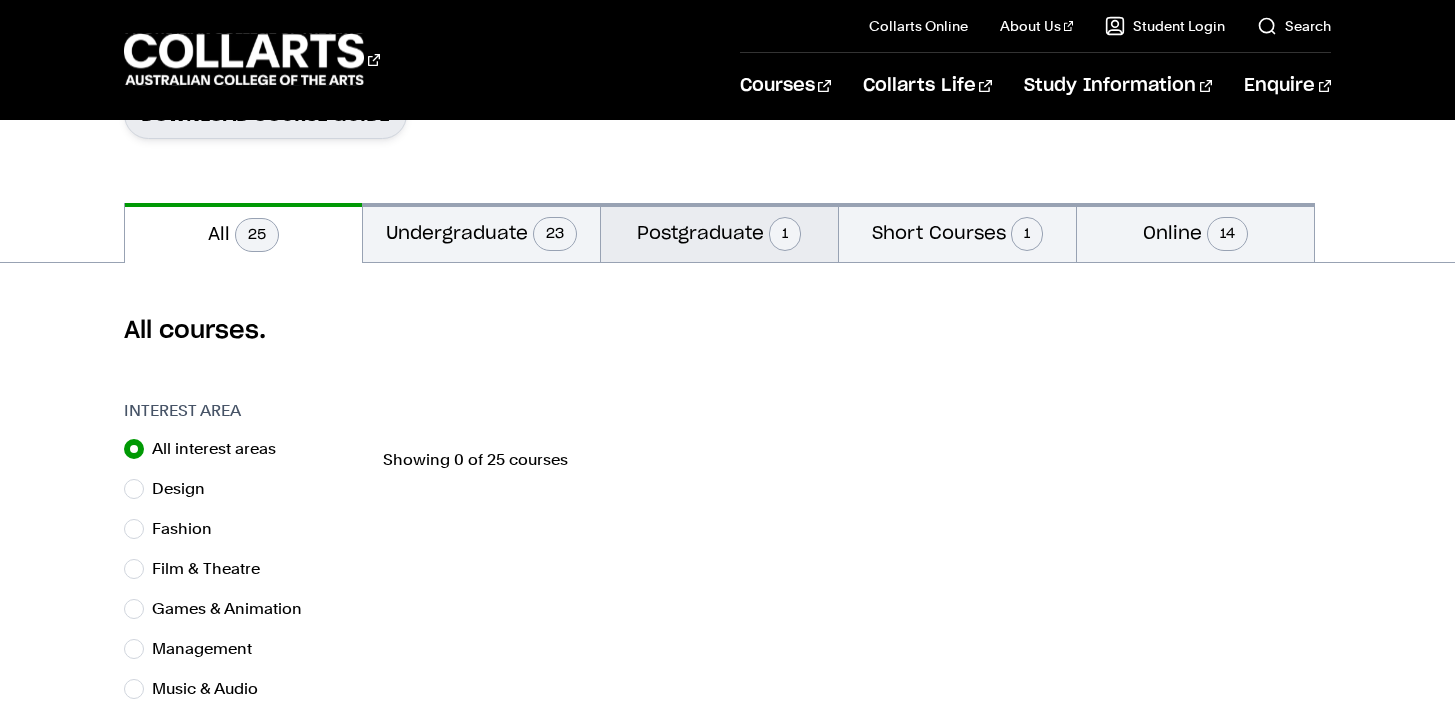 click on "Postgraduate  1" at bounding box center (719, 232) 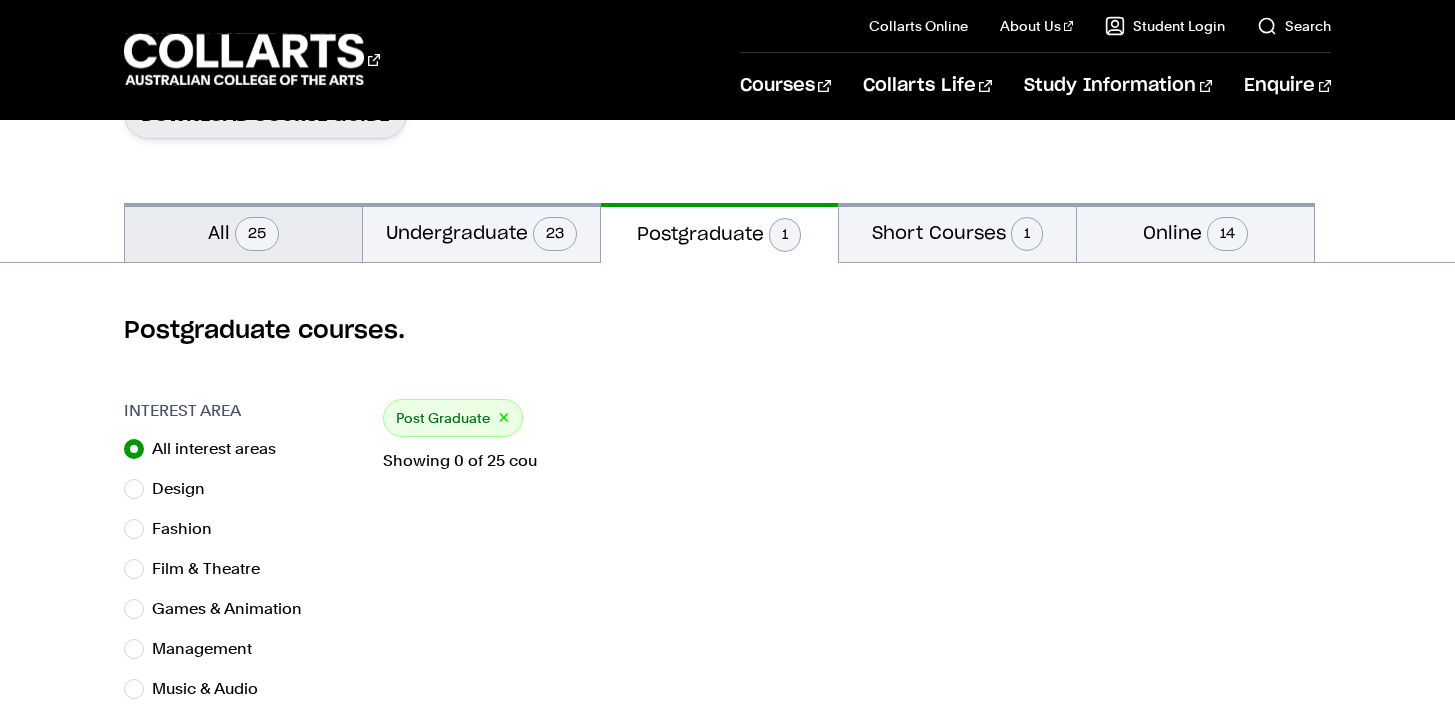 click on "All  25" at bounding box center (243, 232) 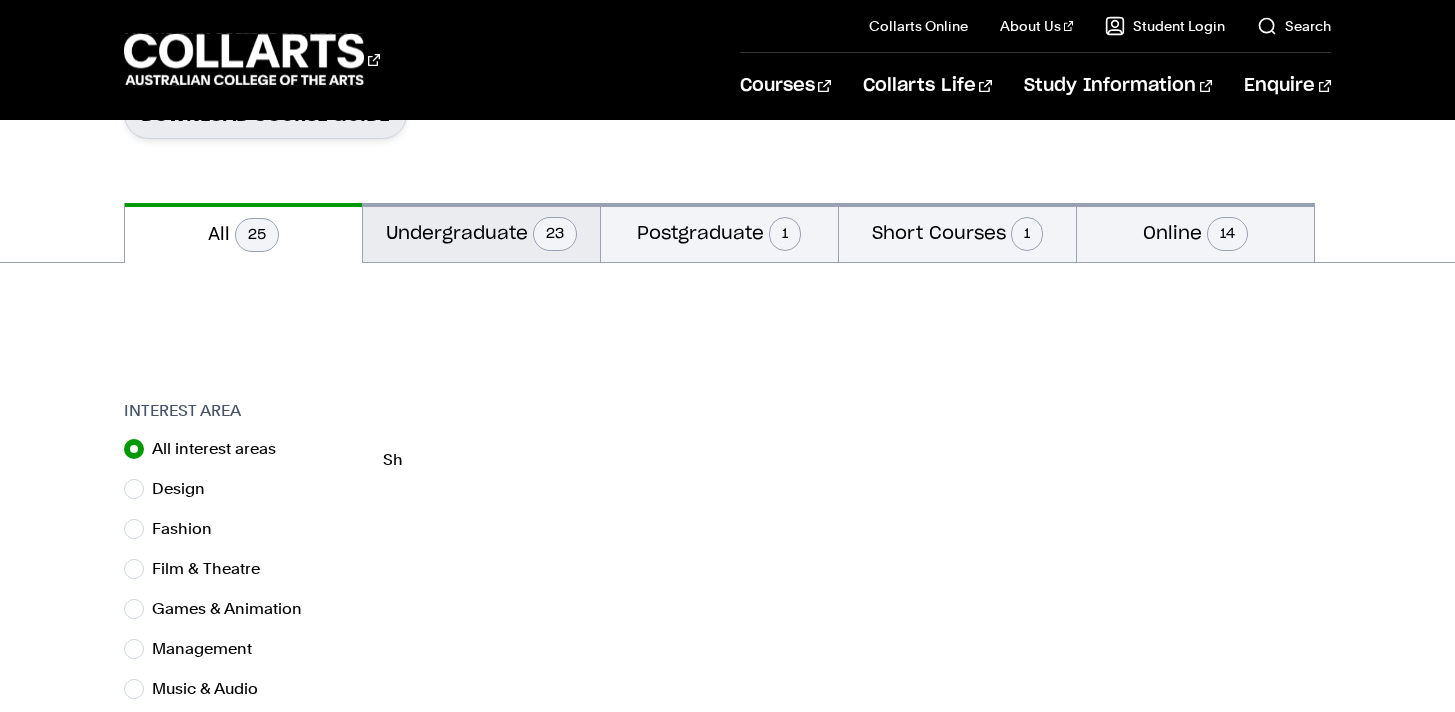 scroll, scrollTop: 0, scrollLeft: 0, axis: both 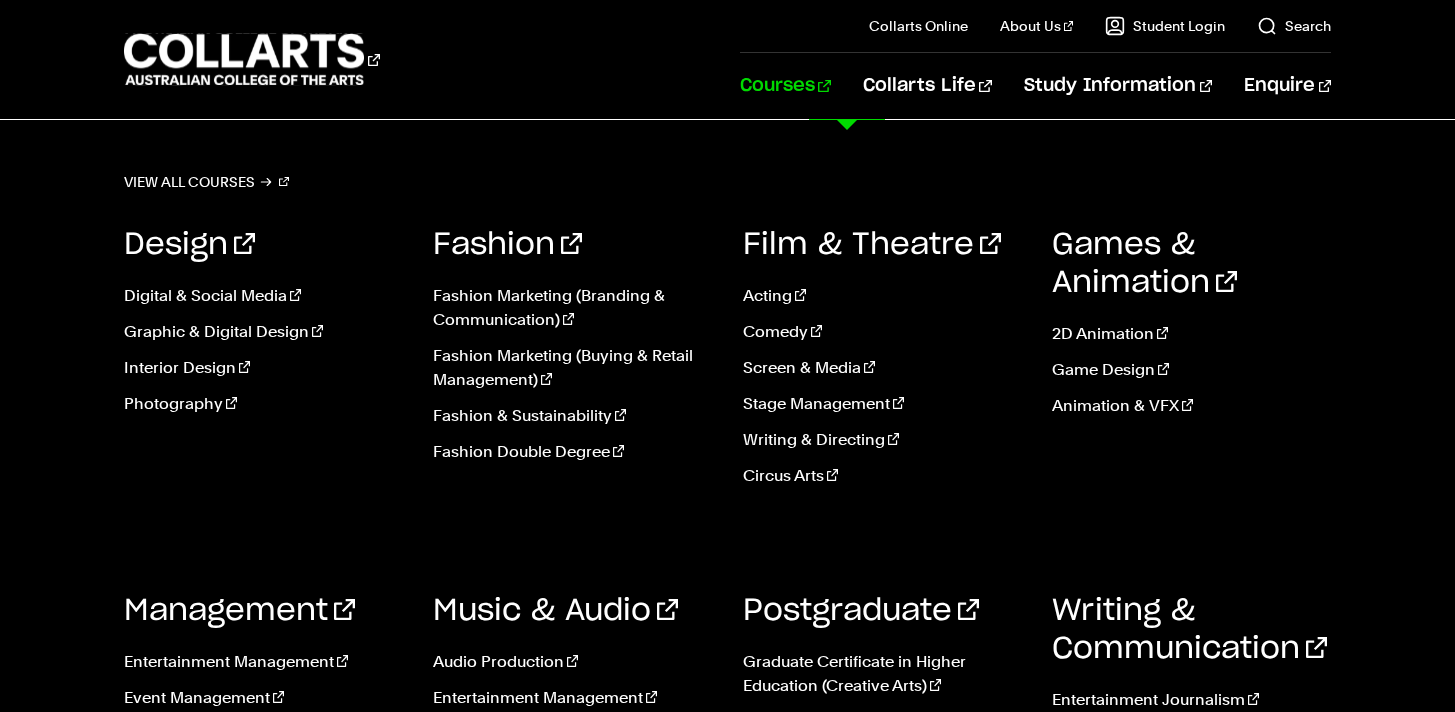 click on "Courses" at bounding box center (785, 86) 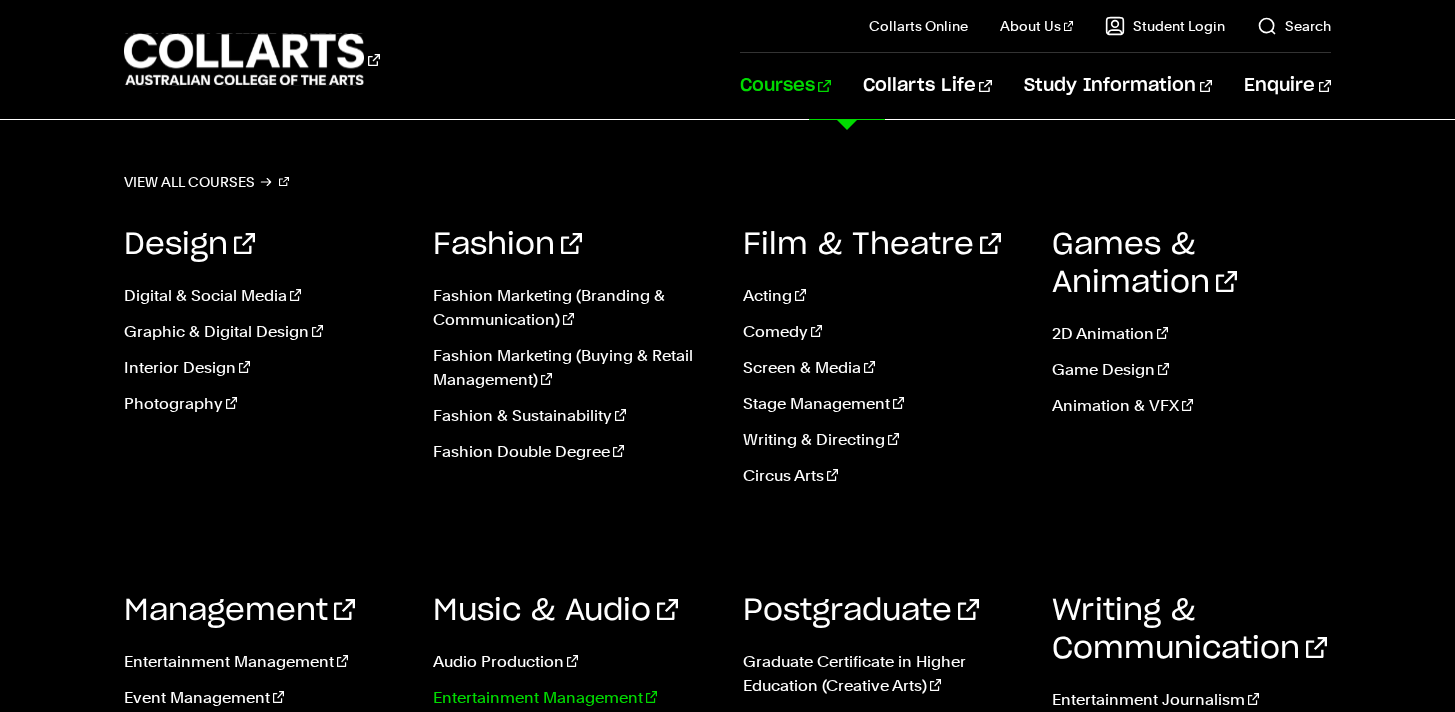 scroll, scrollTop: 3301, scrollLeft: 0, axis: vertical 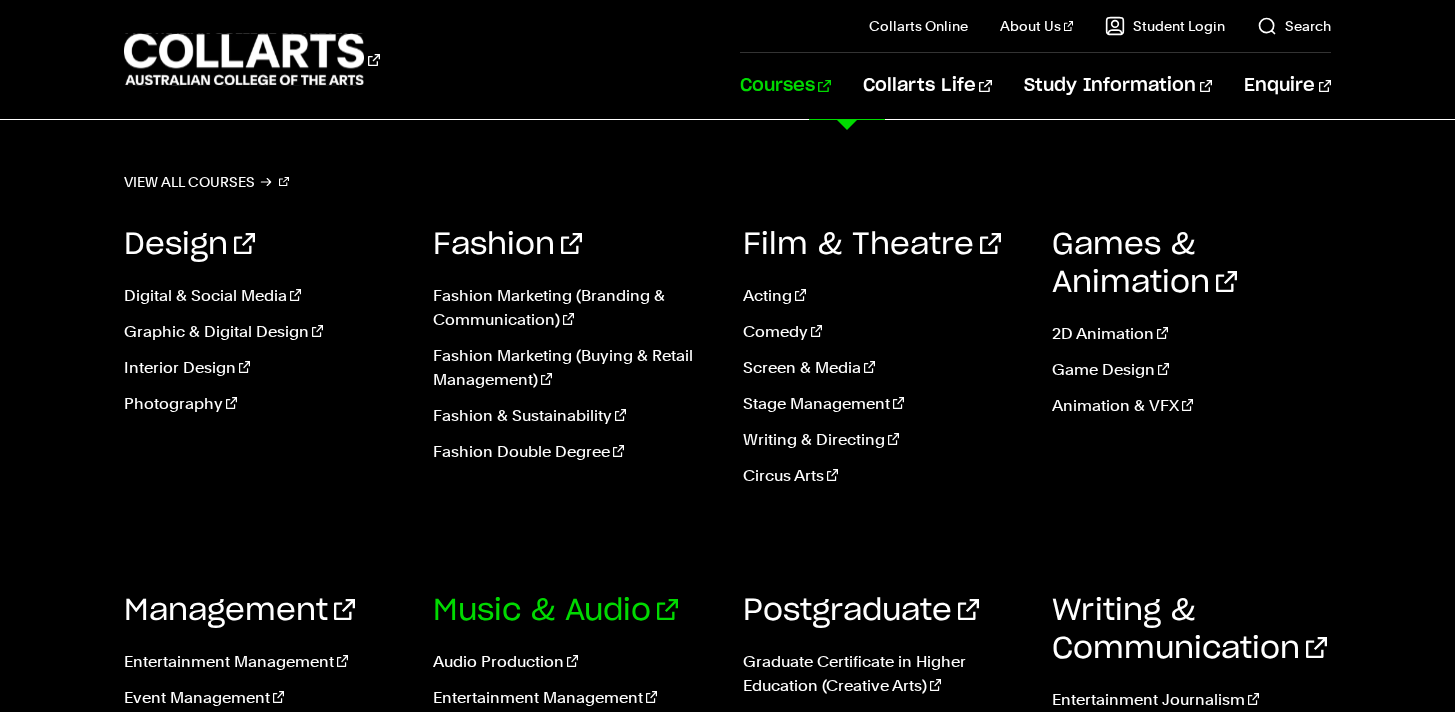 click on "Music & Audio" at bounding box center (555, 611) 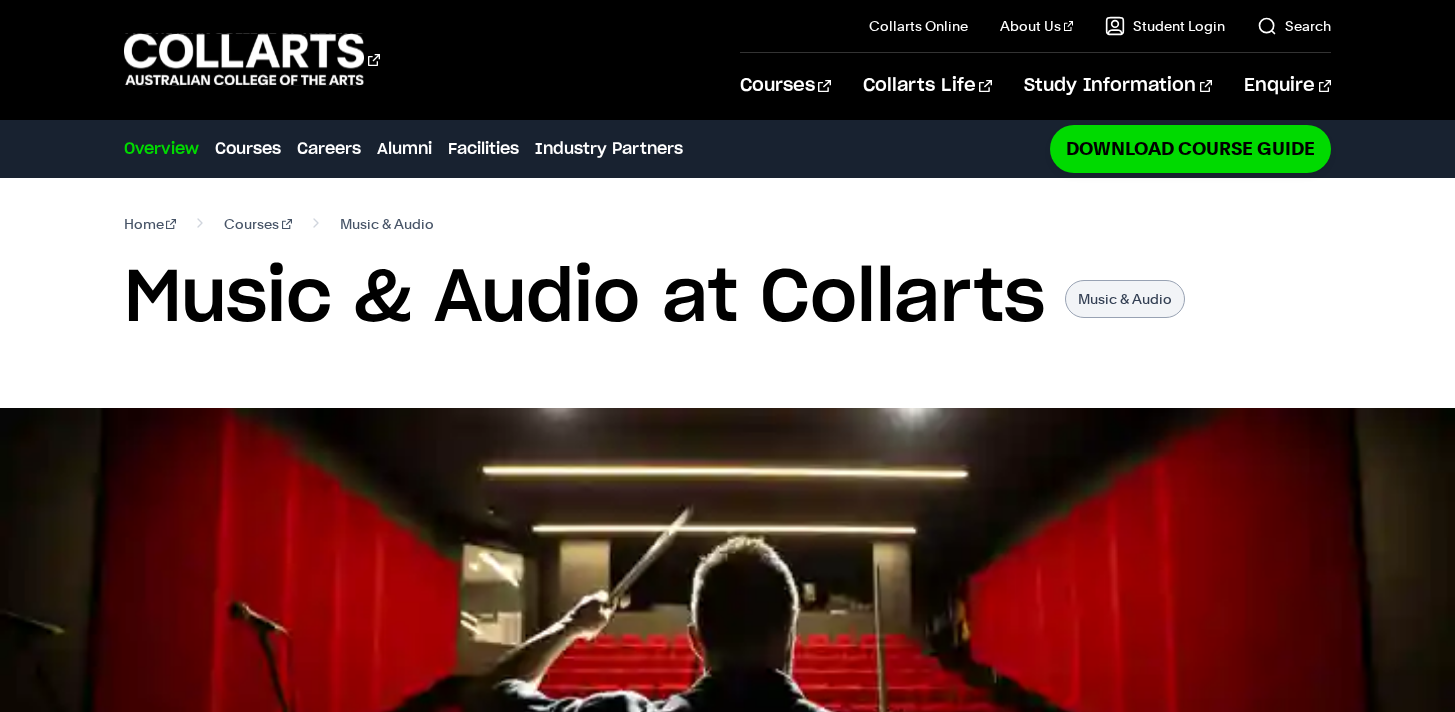 scroll, scrollTop: 0, scrollLeft: 0, axis: both 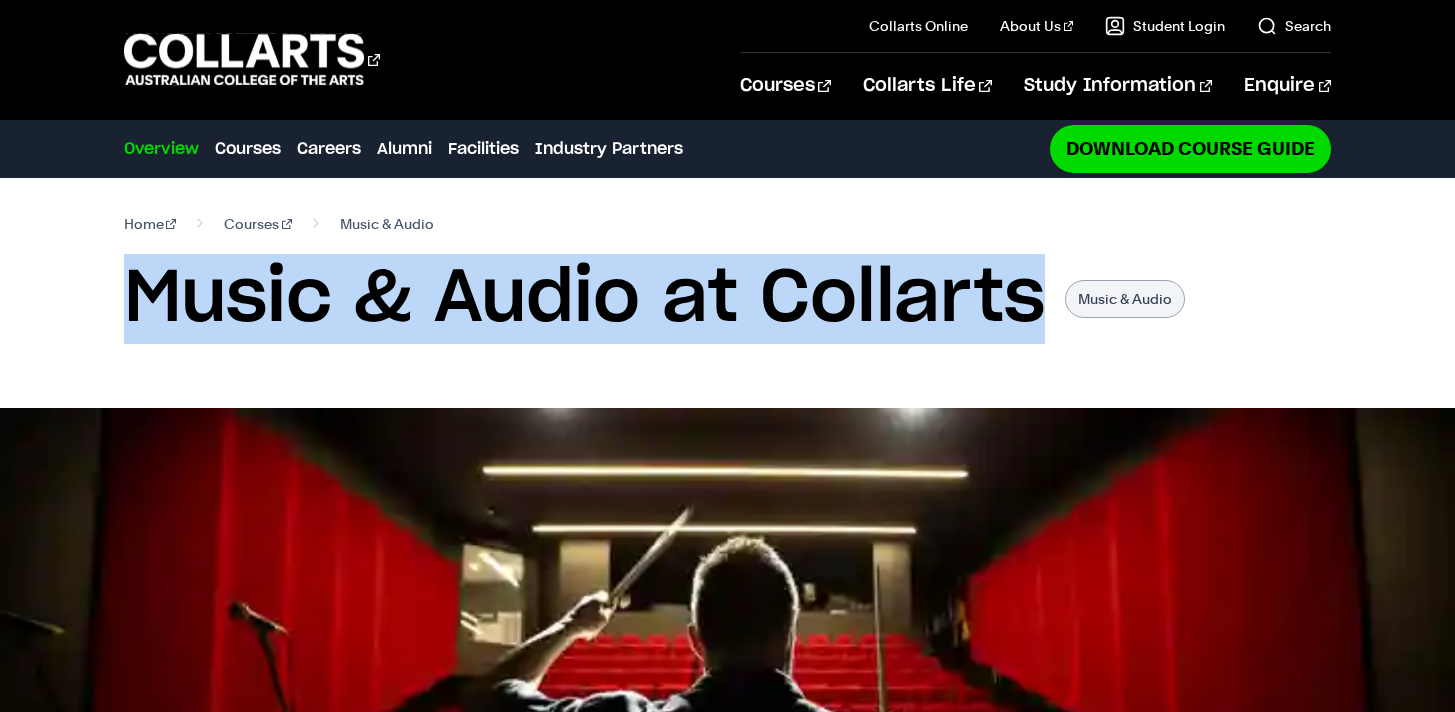 drag, startPoint x: 188, startPoint y: 333, endPoint x: 311, endPoint y: 386, distance: 133.93282 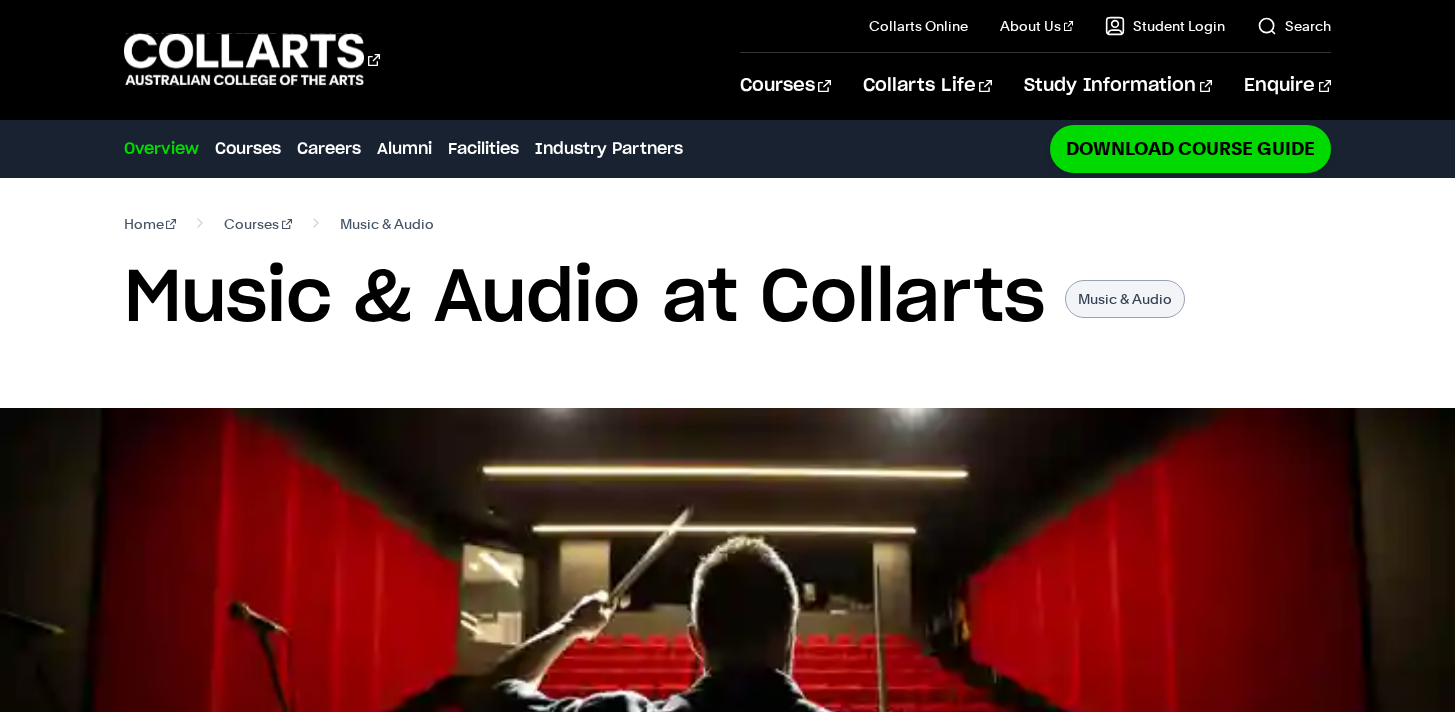 click on "Home
Courses
Music & Audio
Music & Audio at Collarts
Music & Audio" at bounding box center (728, 293) 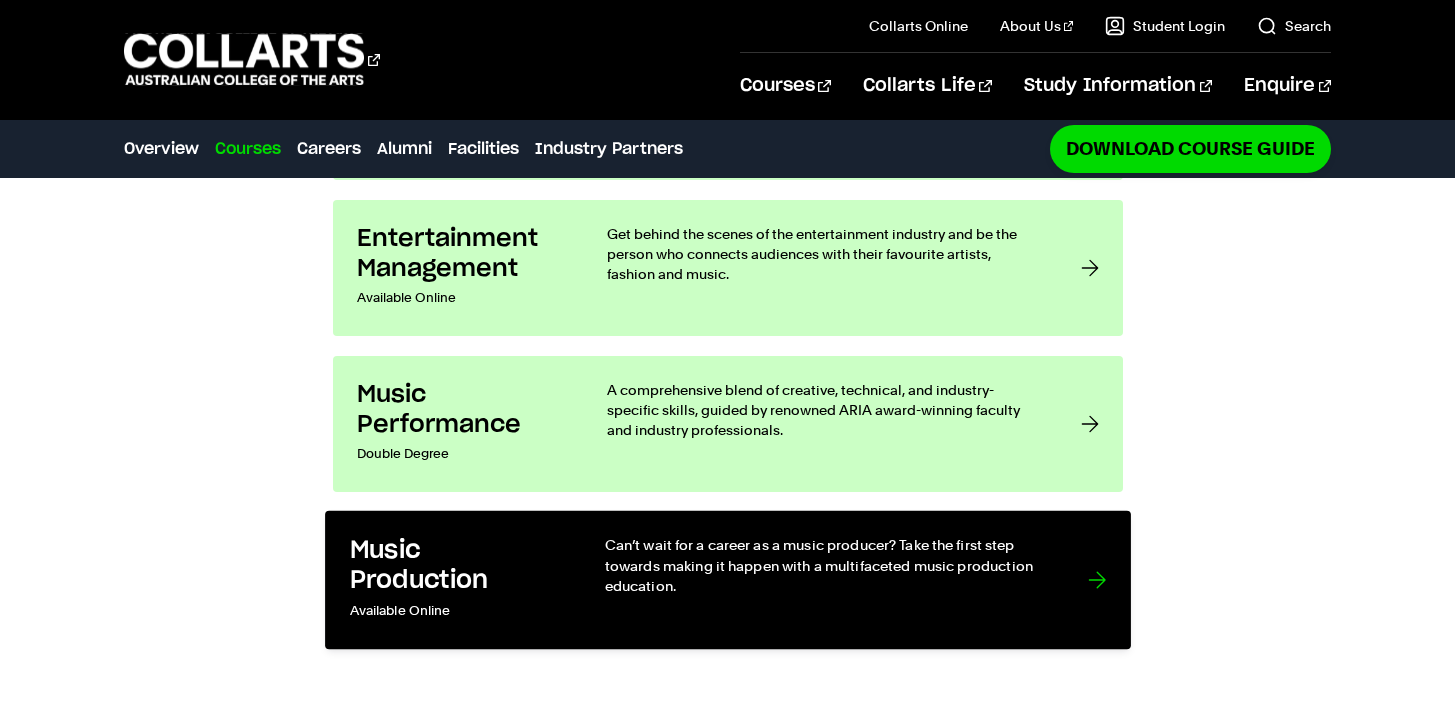 scroll, scrollTop: 1763, scrollLeft: 0, axis: vertical 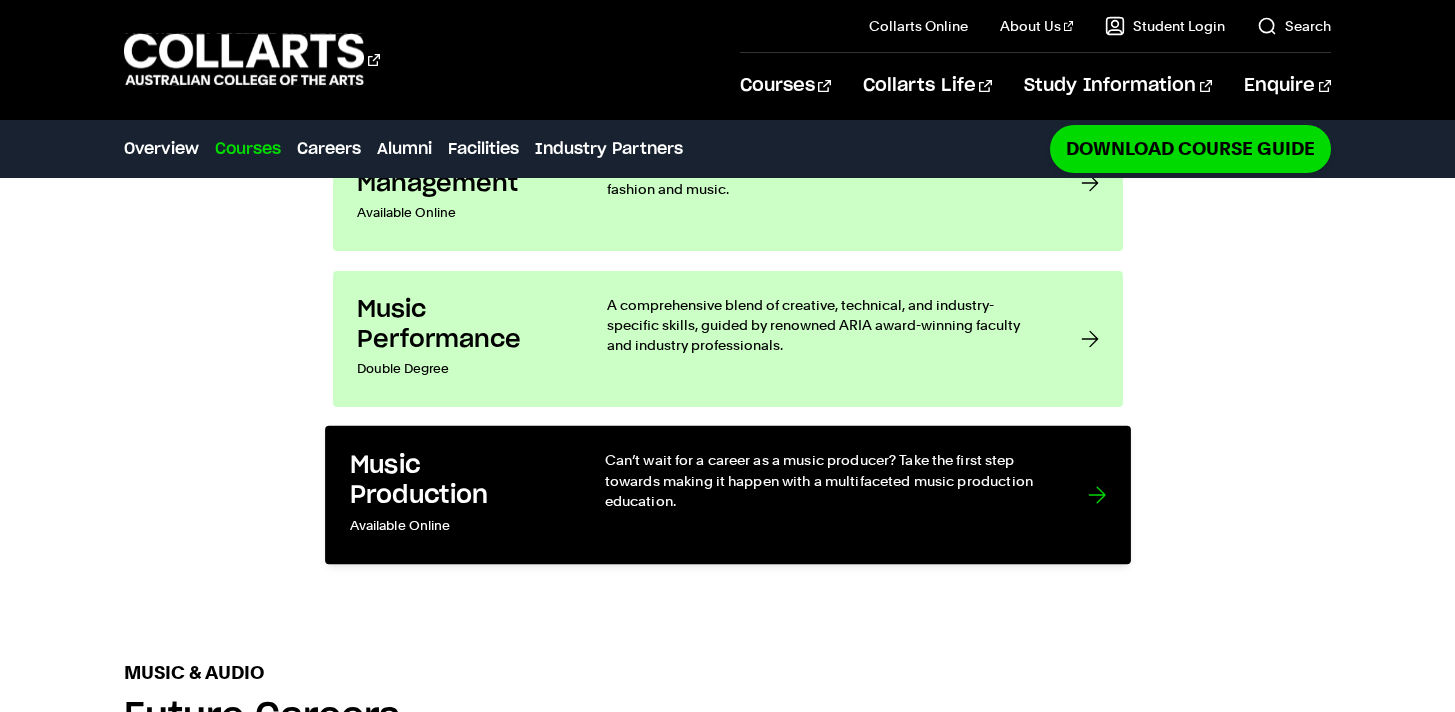 click on "Music Production" at bounding box center (456, 480) 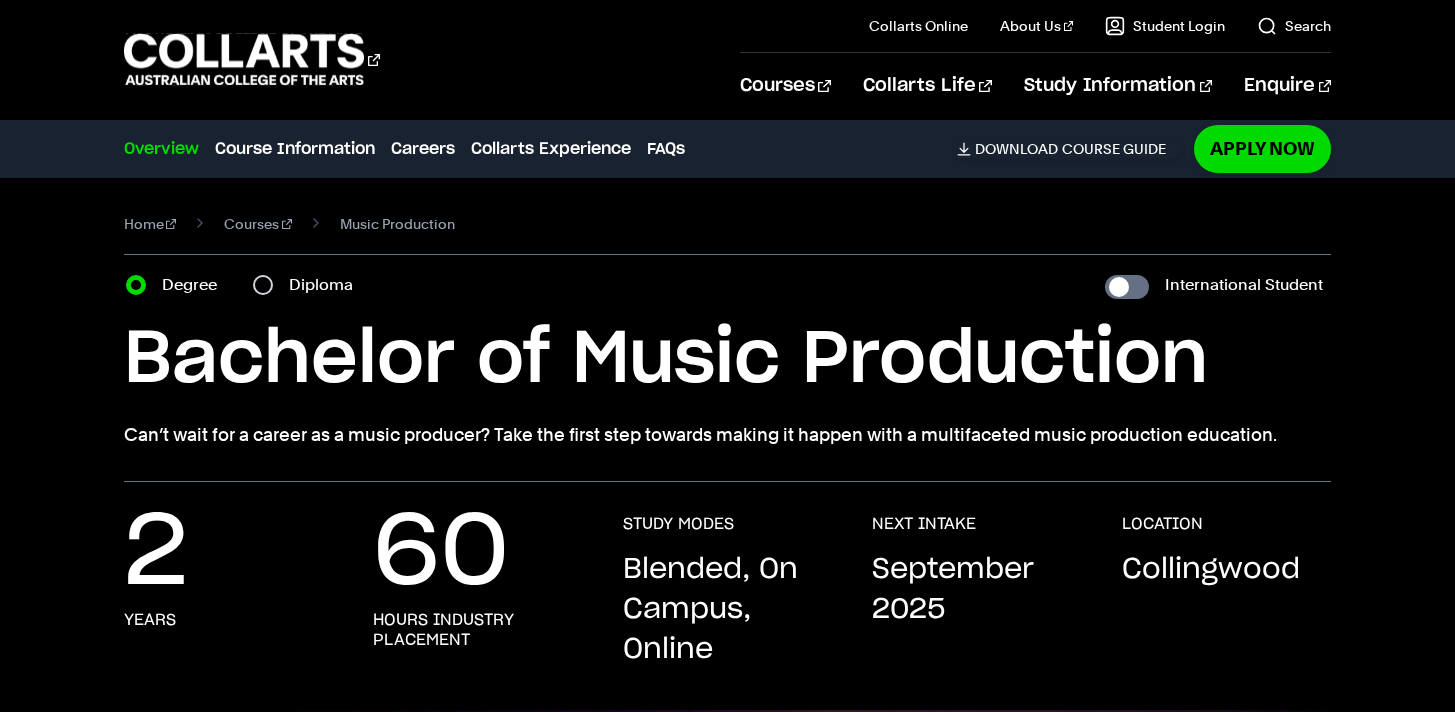scroll, scrollTop: 0, scrollLeft: 0, axis: both 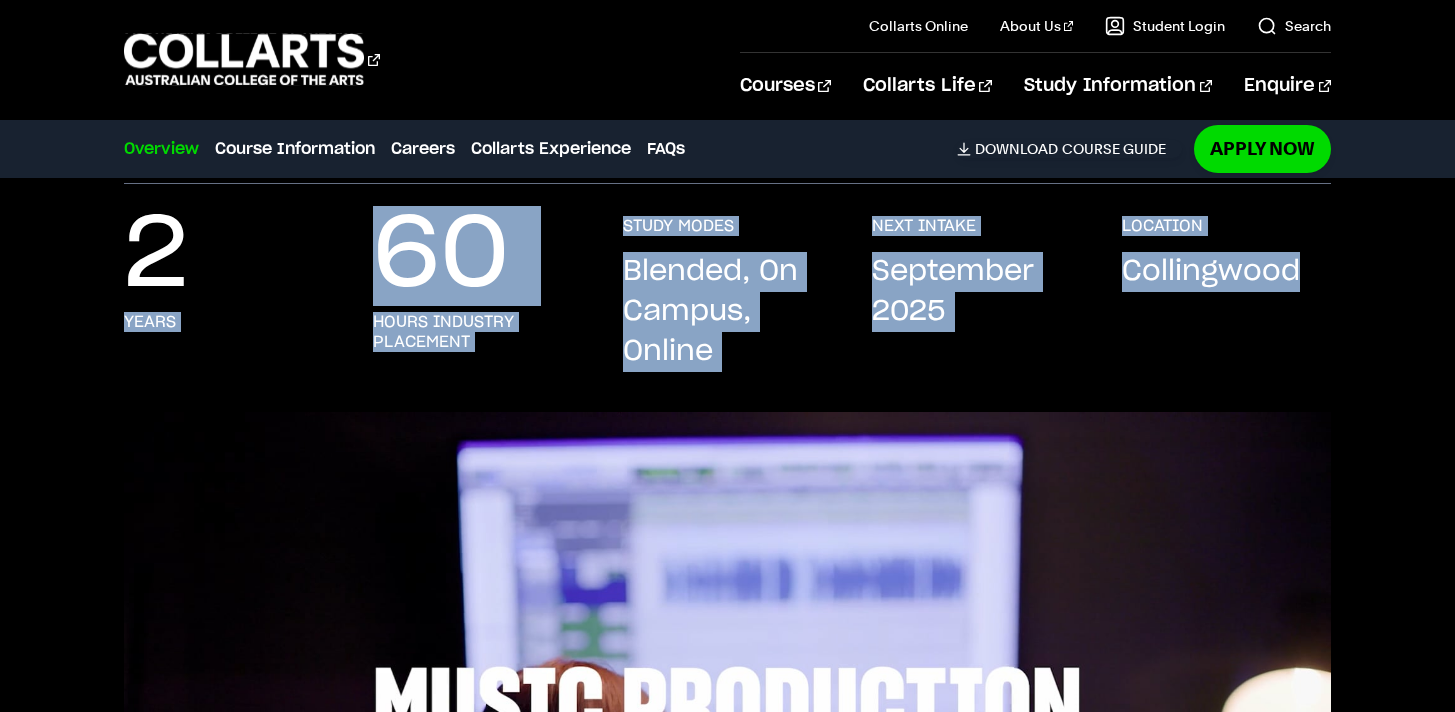 drag, startPoint x: 123, startPoint y: 297, endPoint x: 1287, endPoint y: 335, distance: 1164.6201 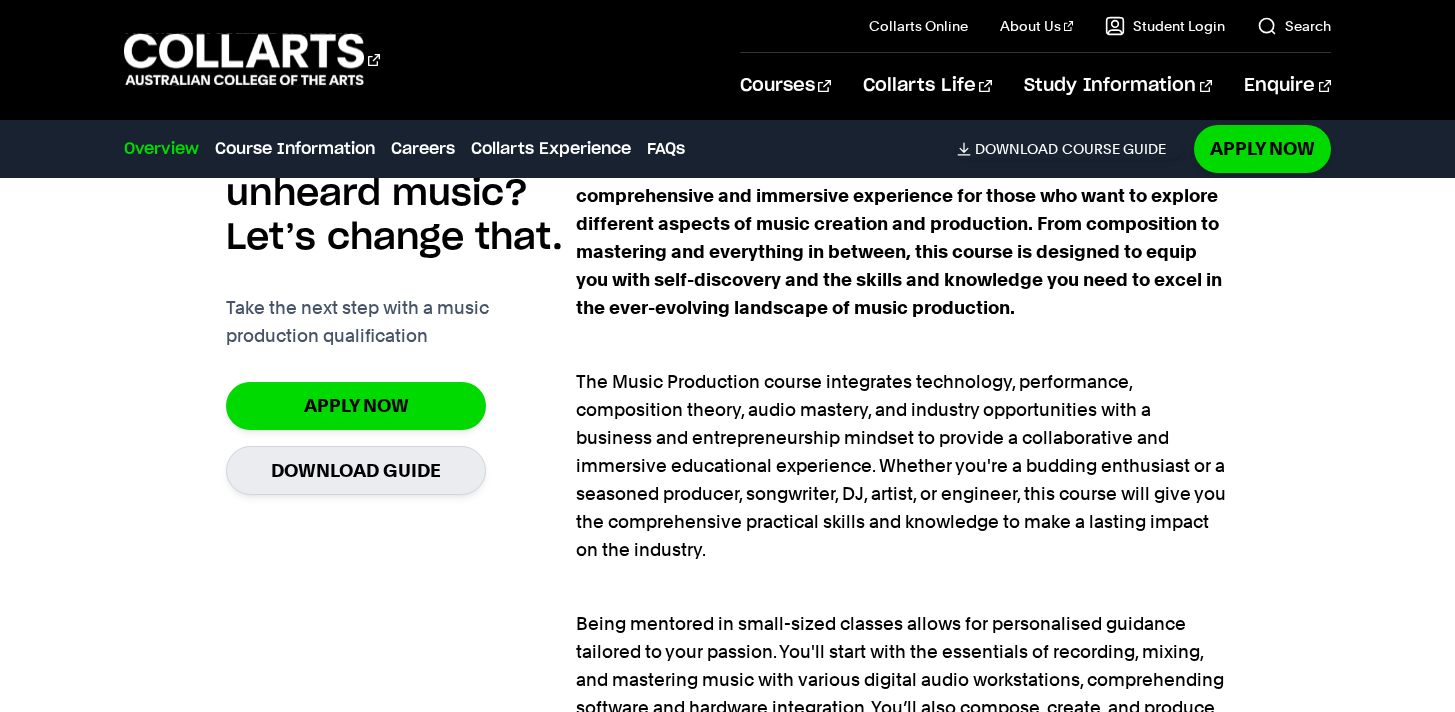 scroll, scrollTop: 1351, scrollLeft: 0, axis: vertical 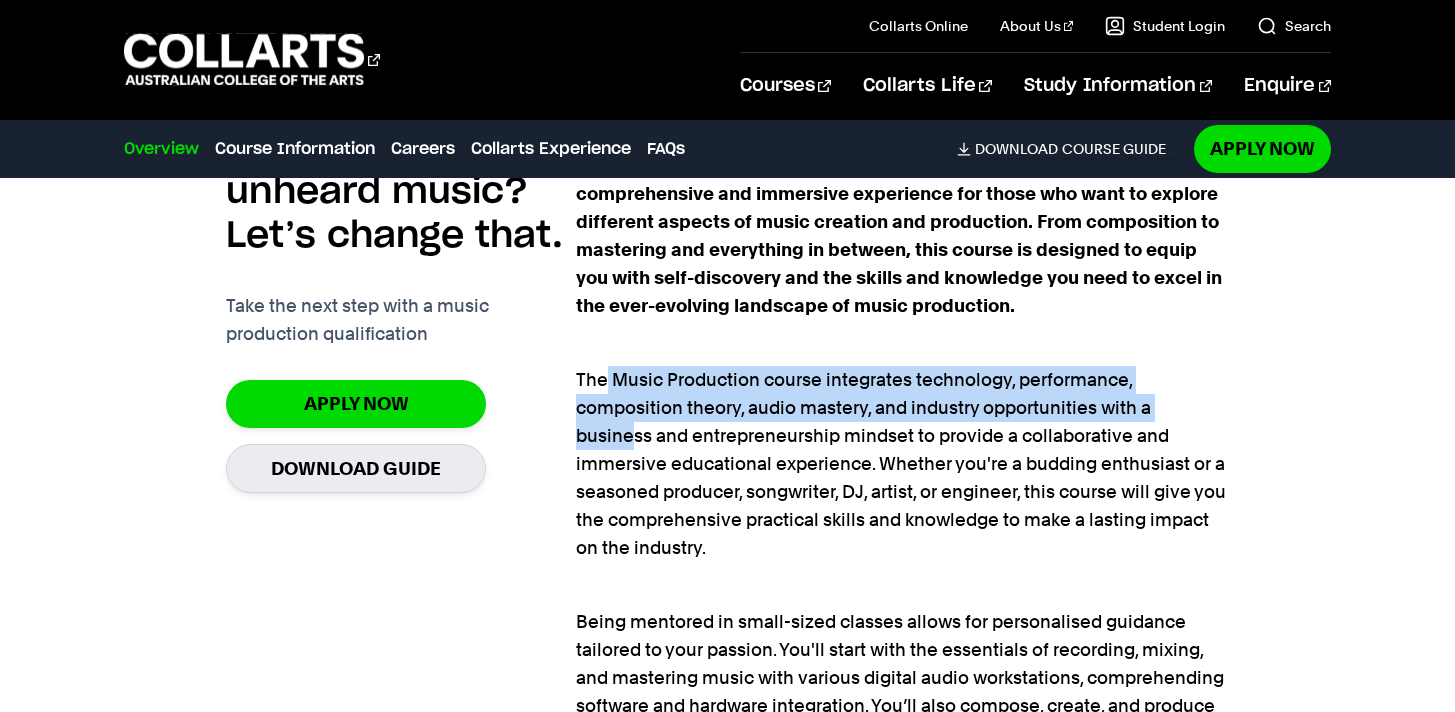 click on "The Music Production course integrates technology, performance, composition theory, audio mastery, and industry opportunities with a business and entrepreneurship mindset to provide a collaborative and immersive educational experience. Whether you're a budding enthusiast or a seasoned producer, songwriter, DJ, artist, or engineer, this course will give you the comprehensive practical skills and knowledge to make a lasting impact on the industry." at bounding box center (902, 450) 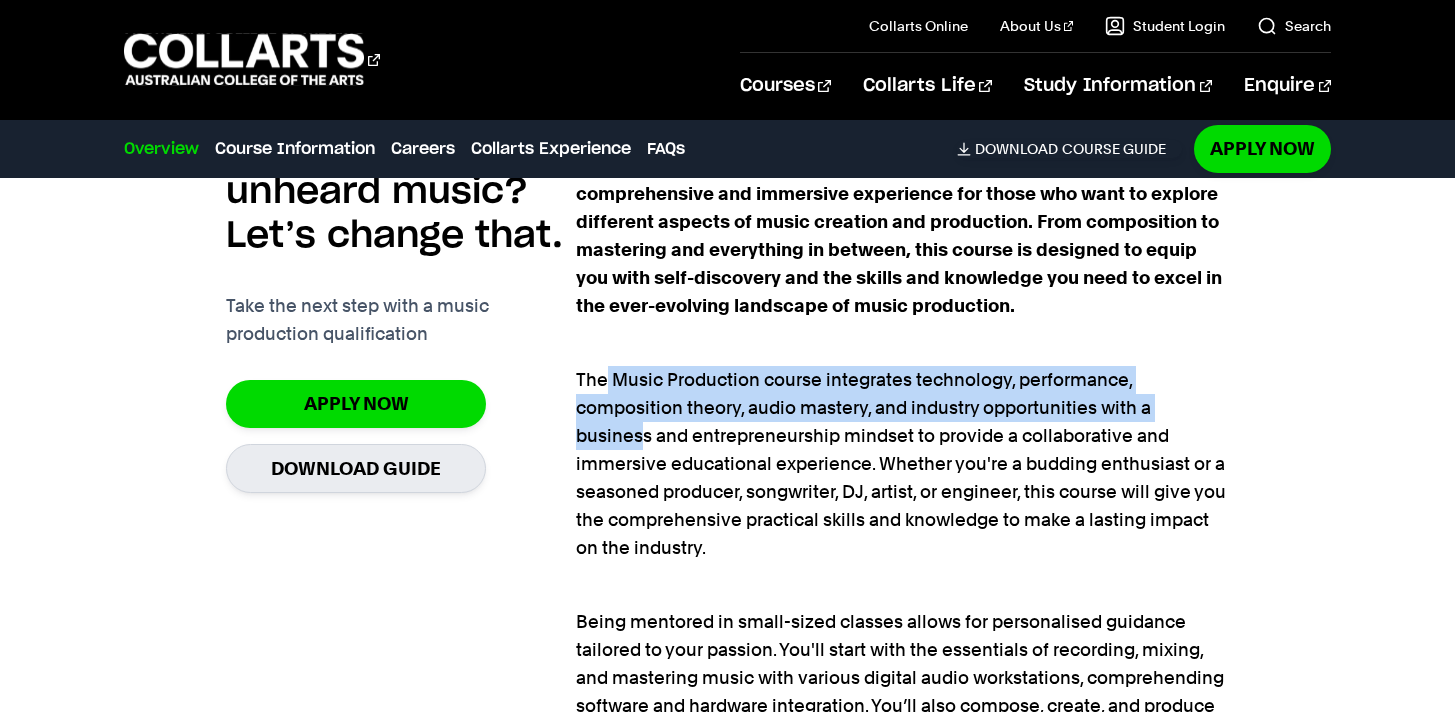 click on "The Music Production course integrates technology, performance, composition theory, audio mastery, and industry opportunities with a business and entrepreneurship mindset to provide a collaborative and immersive educational experience. Whether you're a budding enthusiast or a seasoned producer, songwriter, DJ, artist, or engineer, this course will give you the comprehensive practical skills and knowledge to make a lasting impact on the industry." at bounding box center [902, 450] 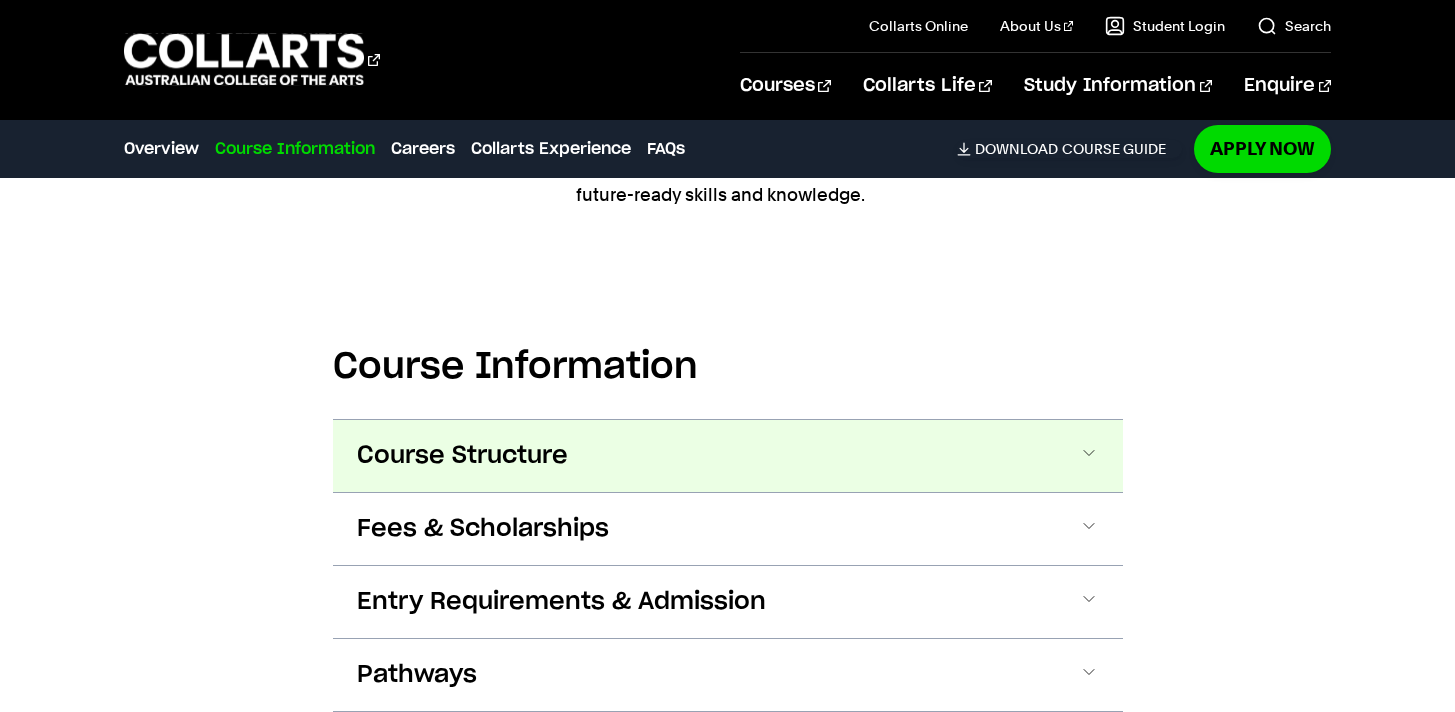 scroll, scrollTop: 2446, scrollLeft: 0, axis: vertical 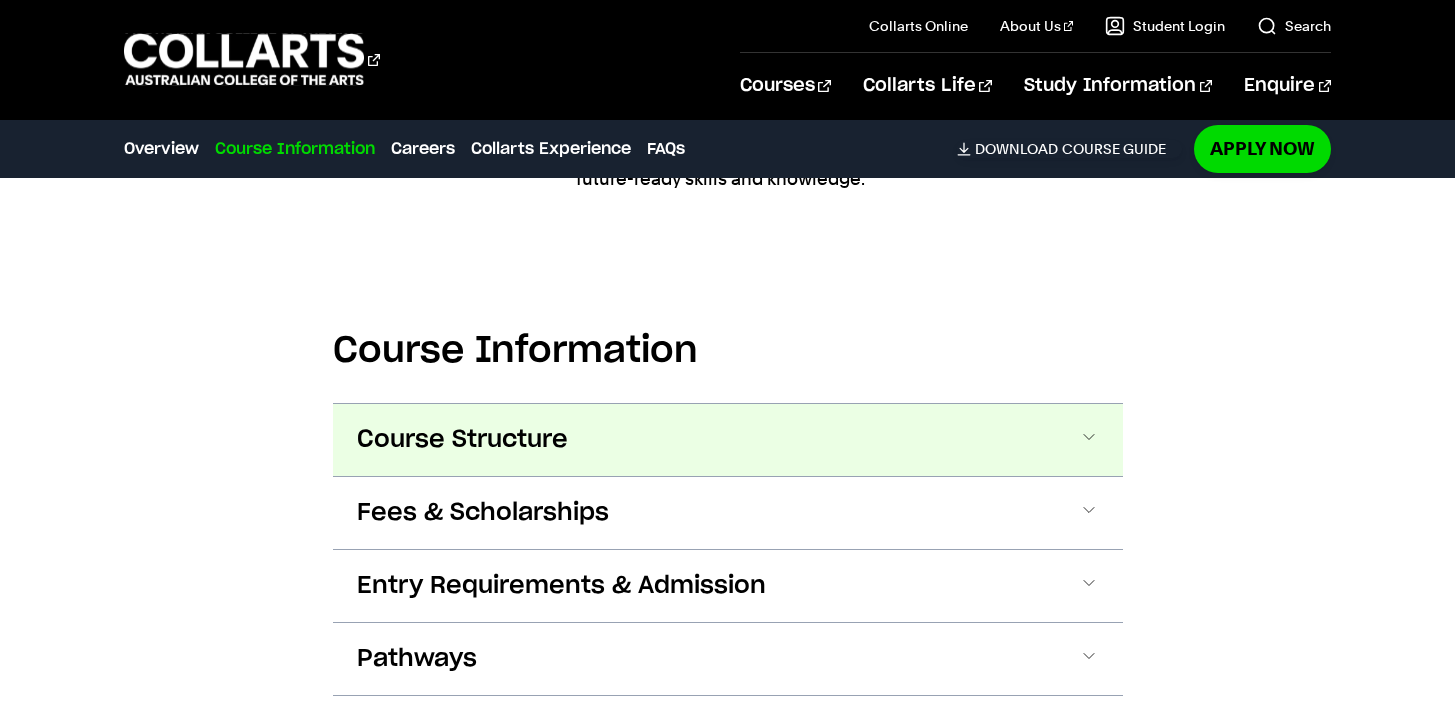 click on "Course Structure" at bounding box center (462, 440) 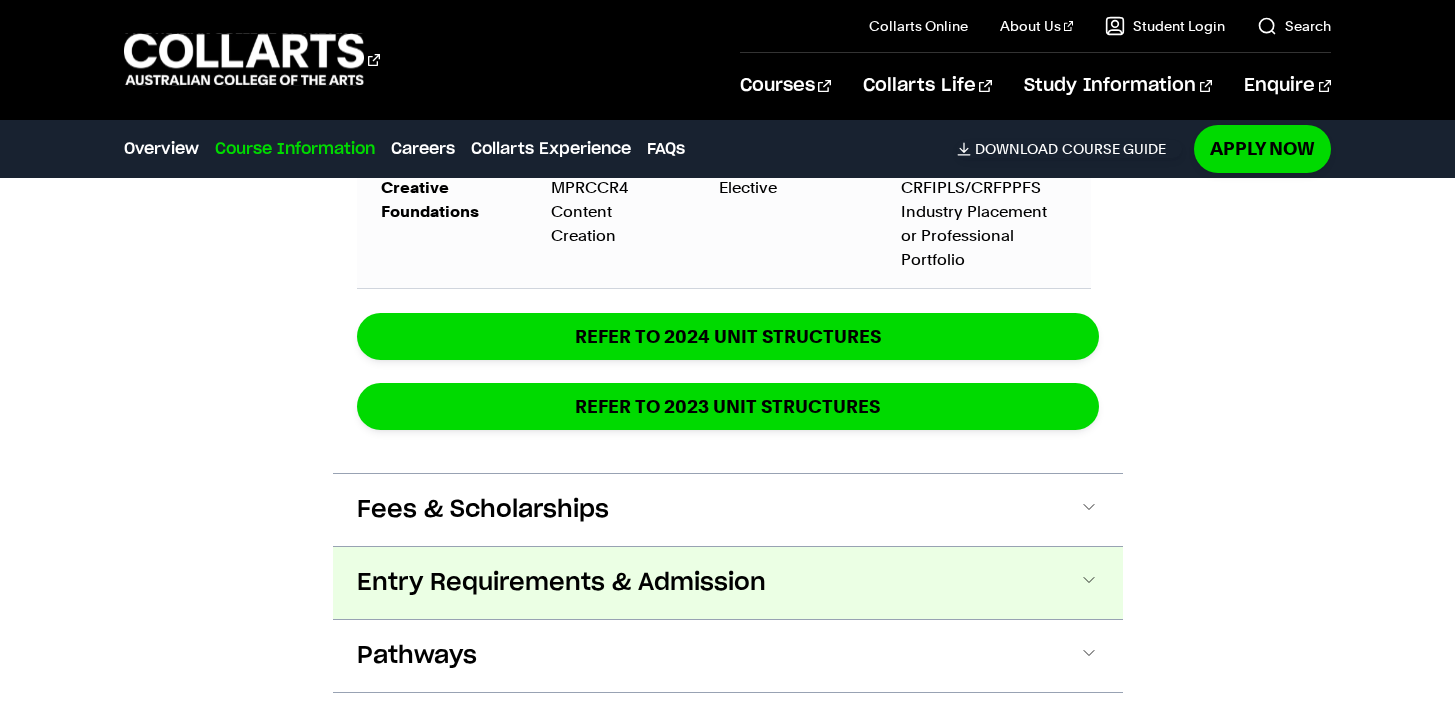 scroll, scrollTop: 3910, scrollLeft: 0, axis: vertical 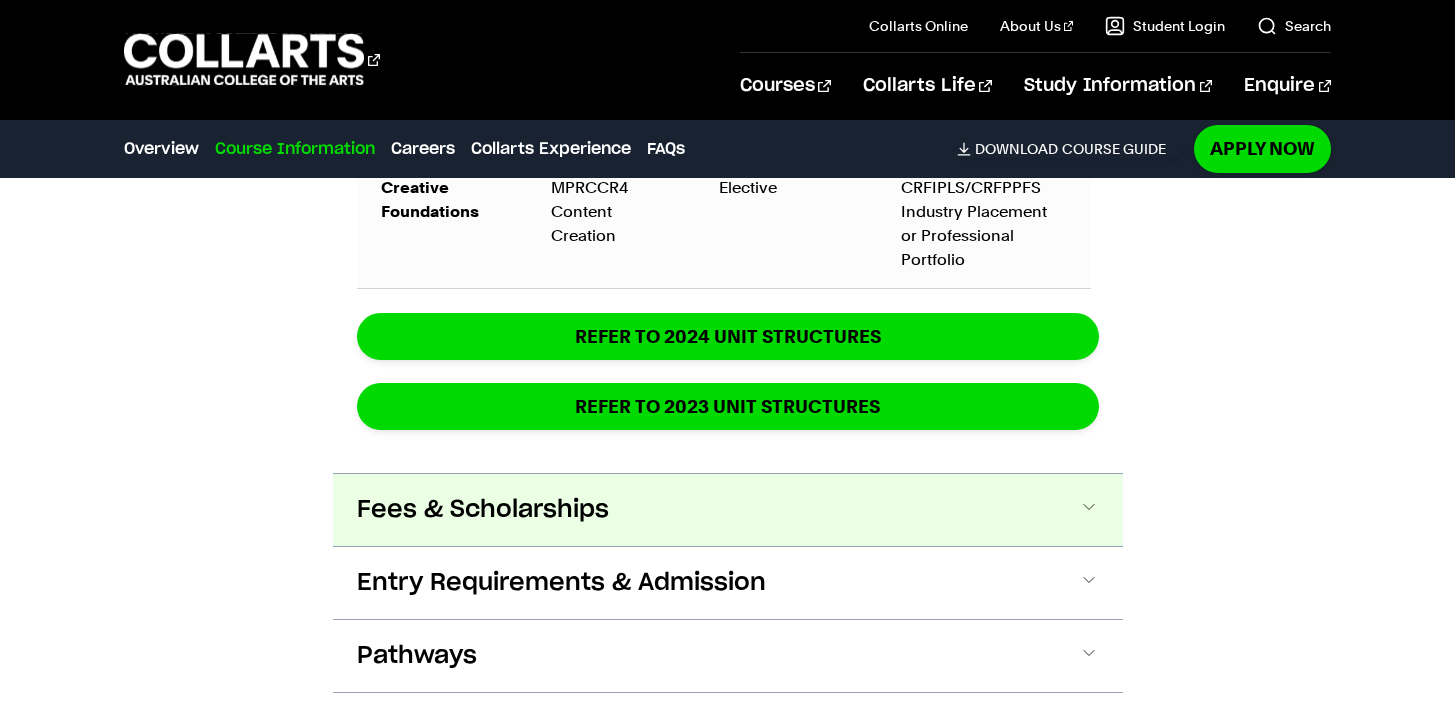 click on "Fees & Scholarships" at bounding box center [483, 510] 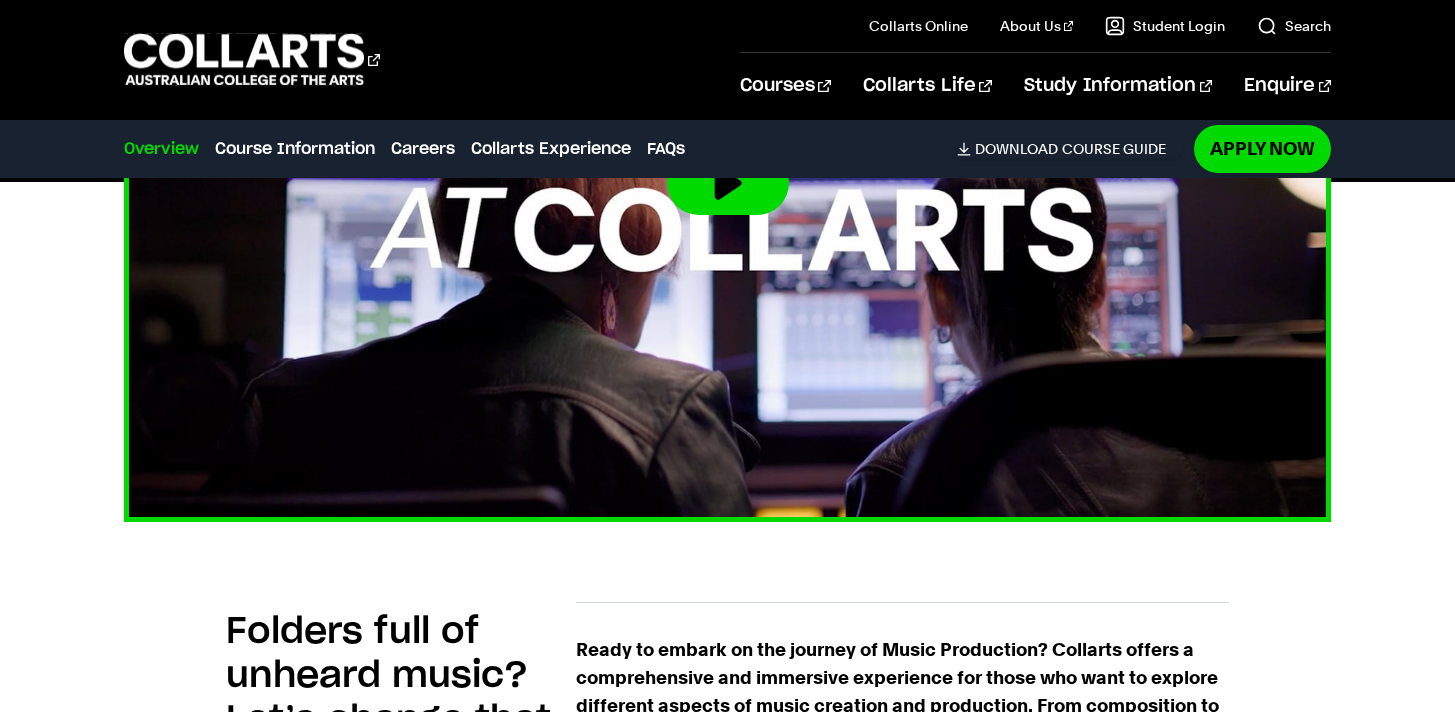 scroll, scrollTop: 0, scrollLeft: 0, axis: both 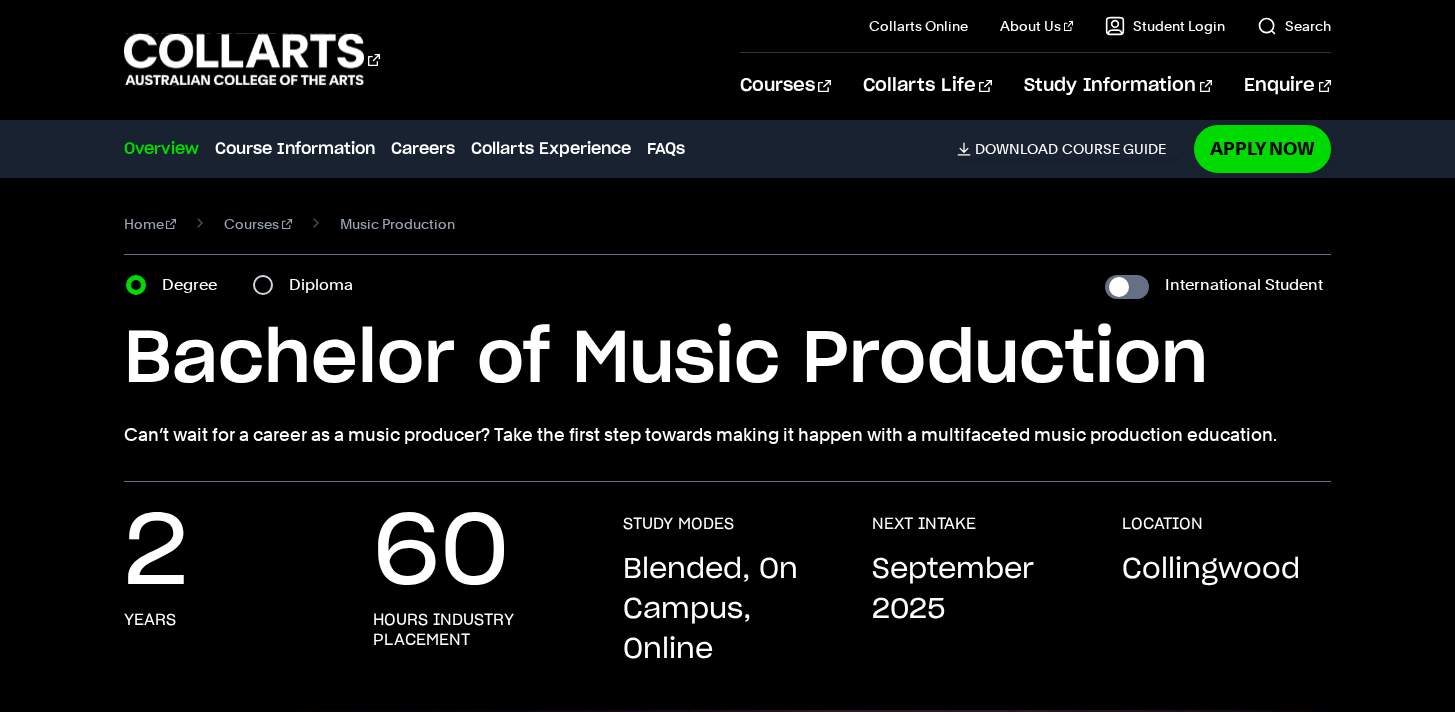 click on "Diploma" at bounding box center (309, 285) 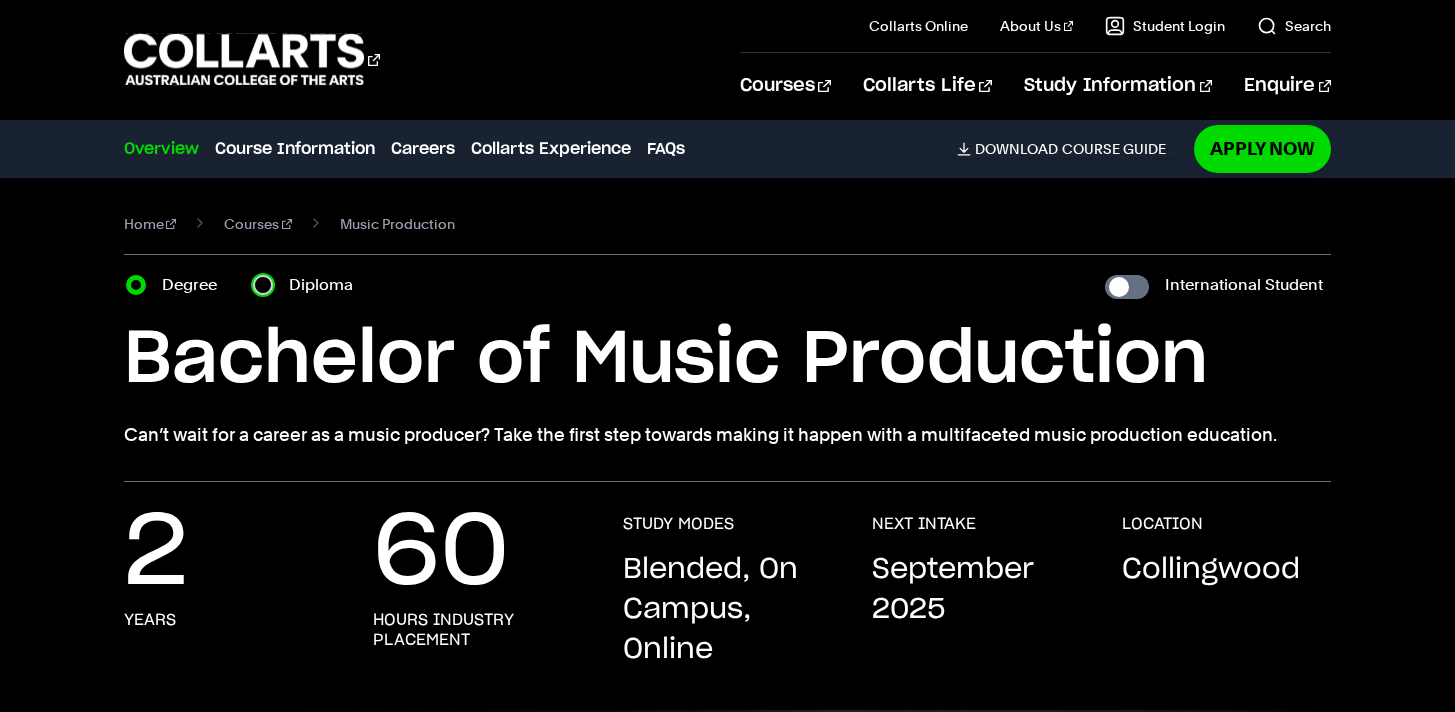 click on "Diploma" at bounding box center (263, 285) 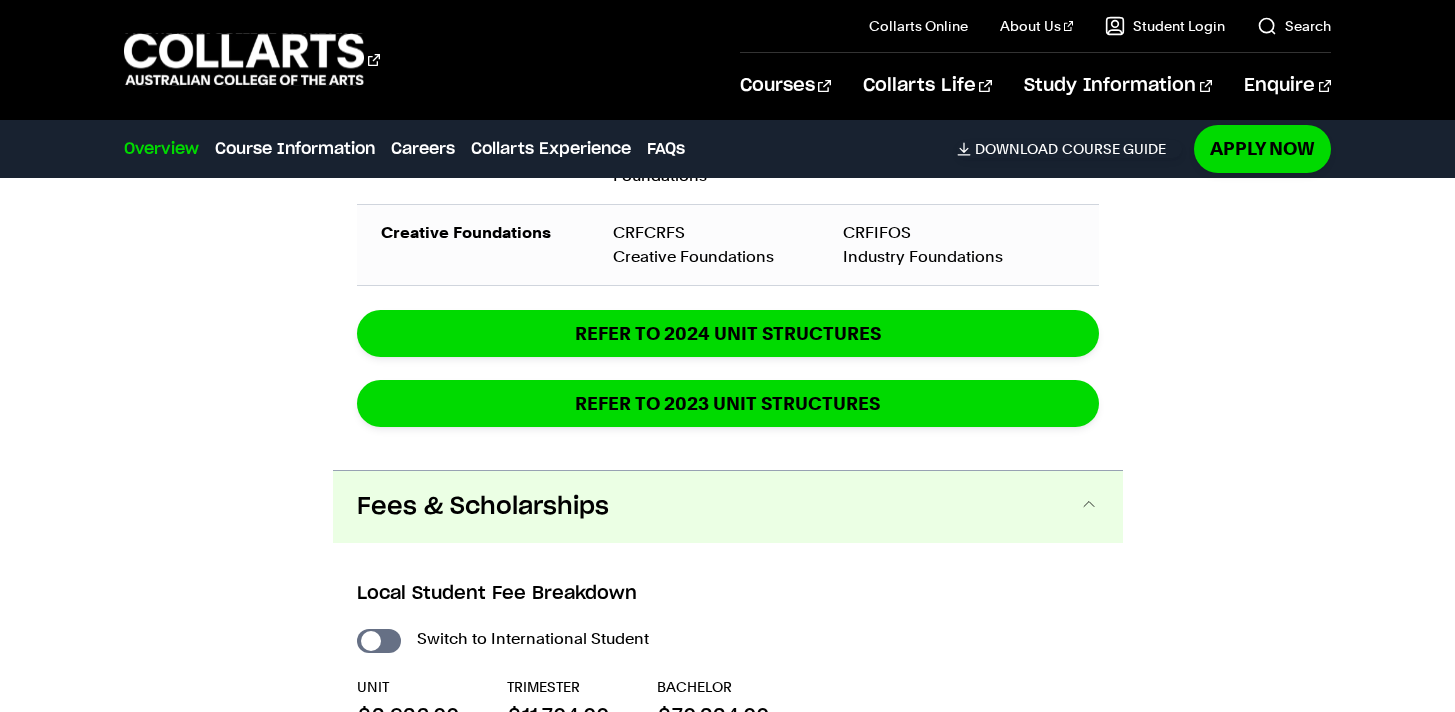 scroll, scrollTop: 3549, scrollLeft: 0, axis: vertical 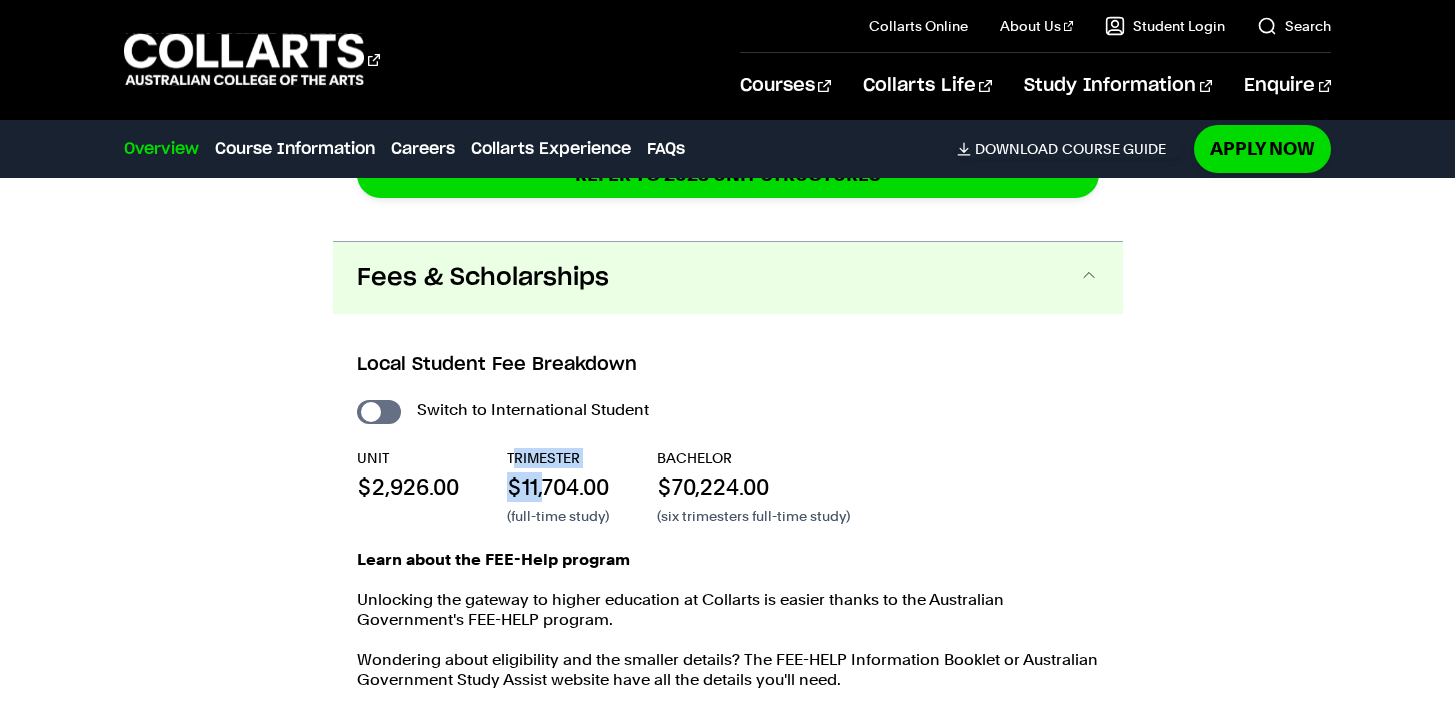 drag, startPoint x: 524, startPoint y: 466, endPoint x: 577, endPoint y: 525, distance: 79.30952 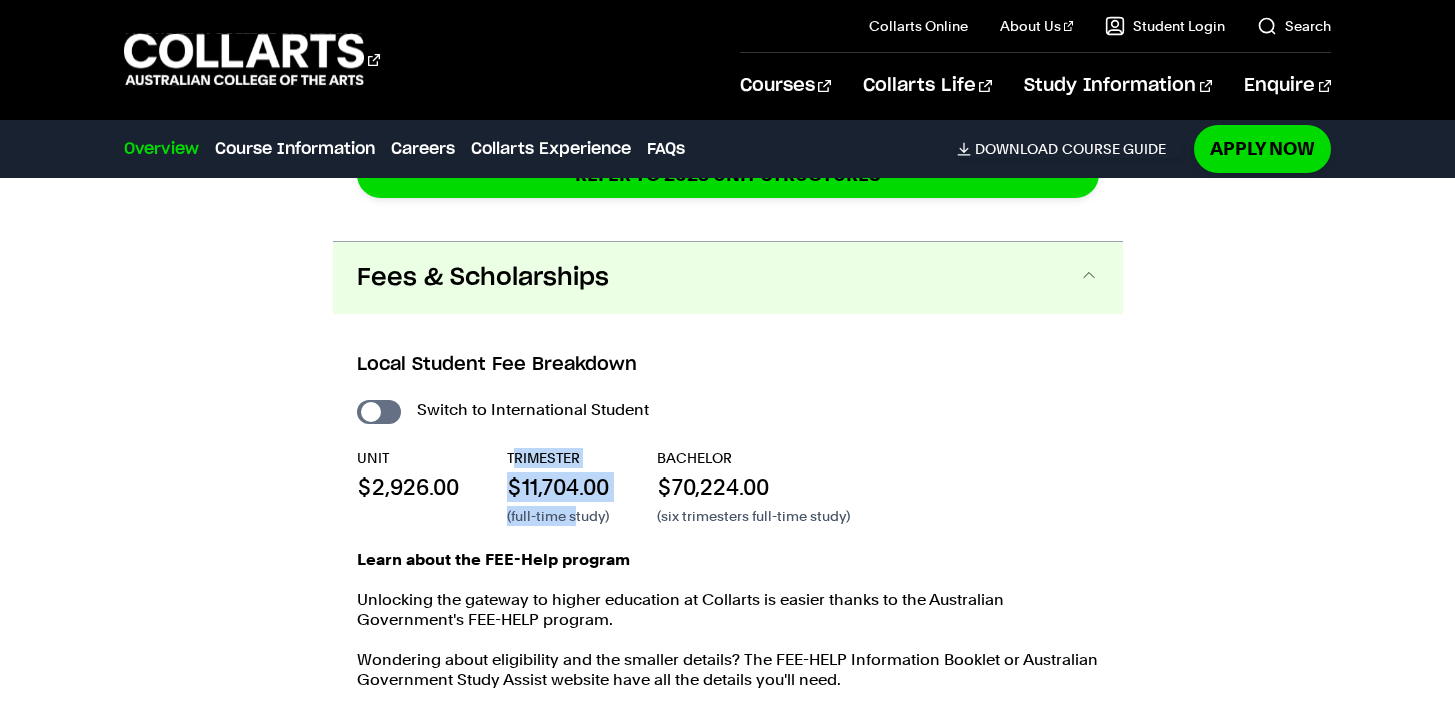 click on "(full-time study)" at bounding box center (0, 0) 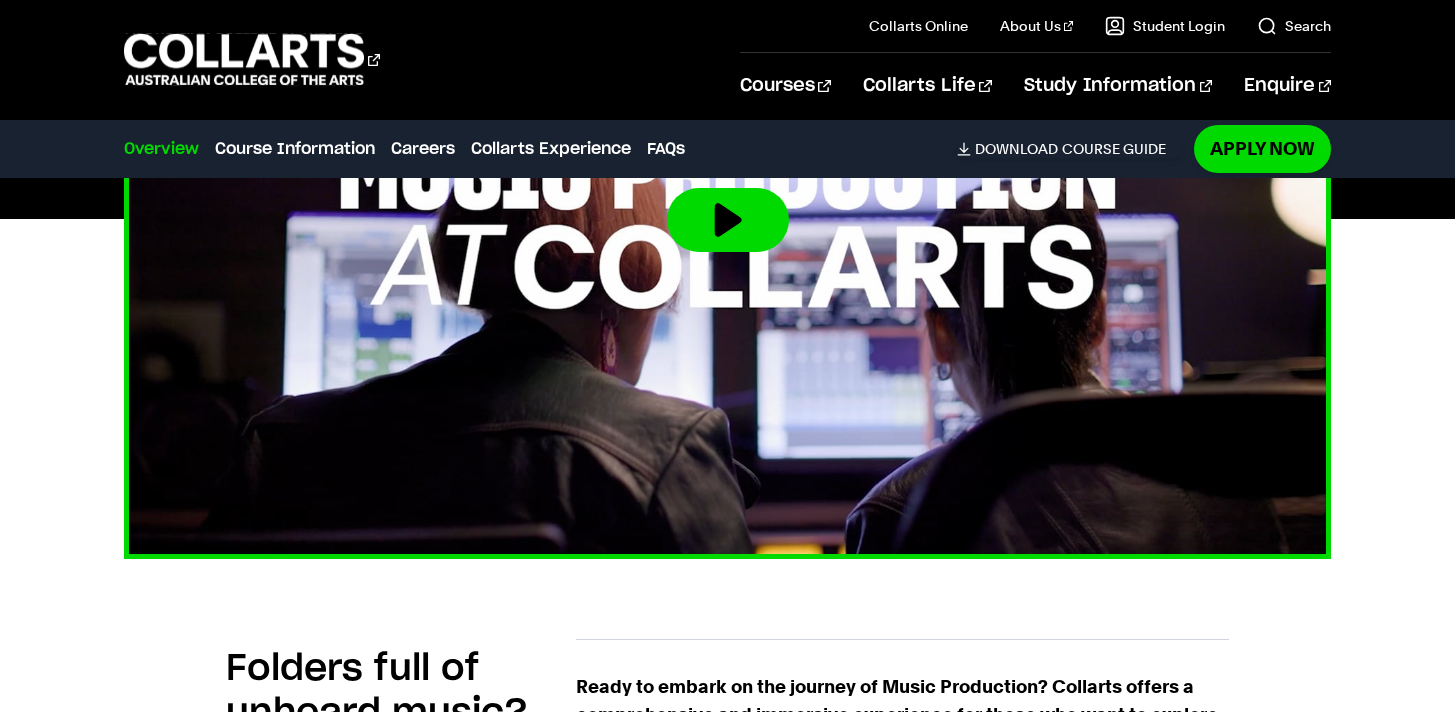 scroll, scrollTop: 287, scrollLeft: 0, axis: vertical 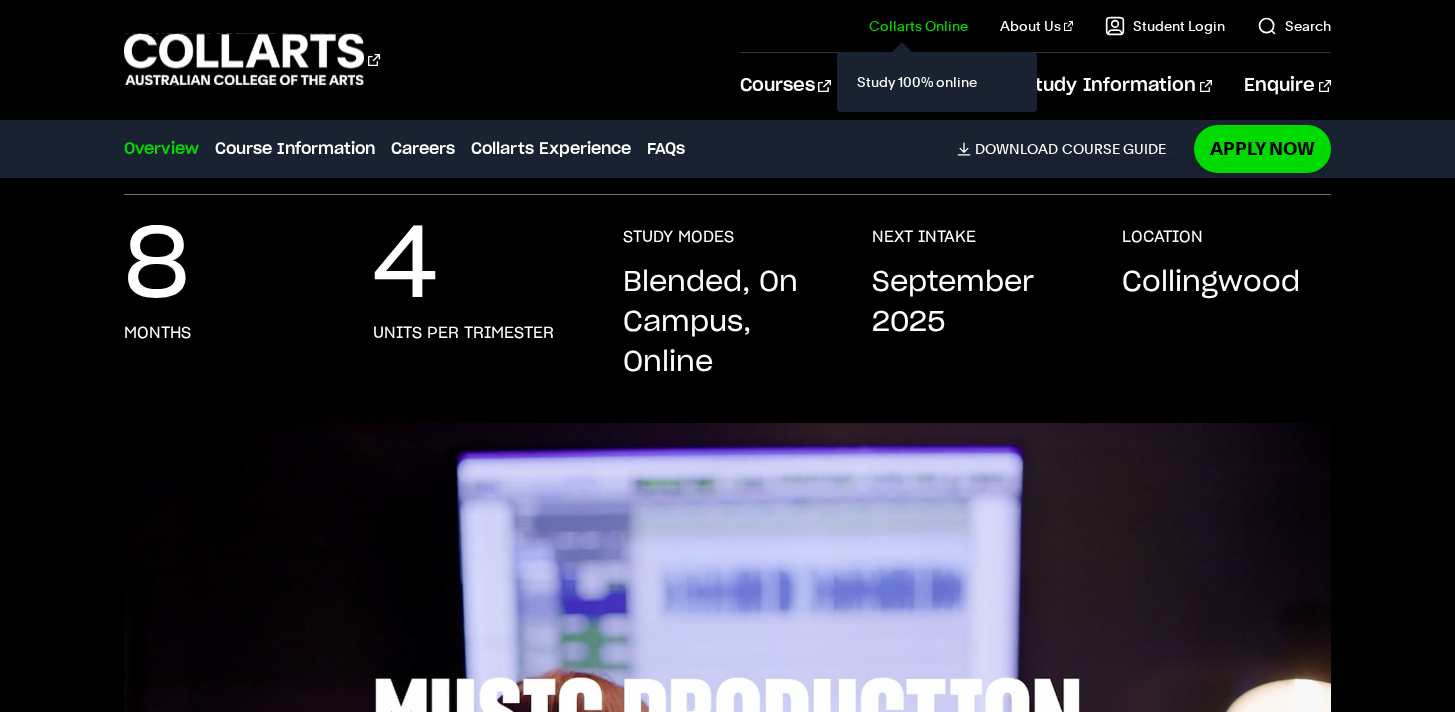 click on "Collarts Online" at bounding box center [918, 26] 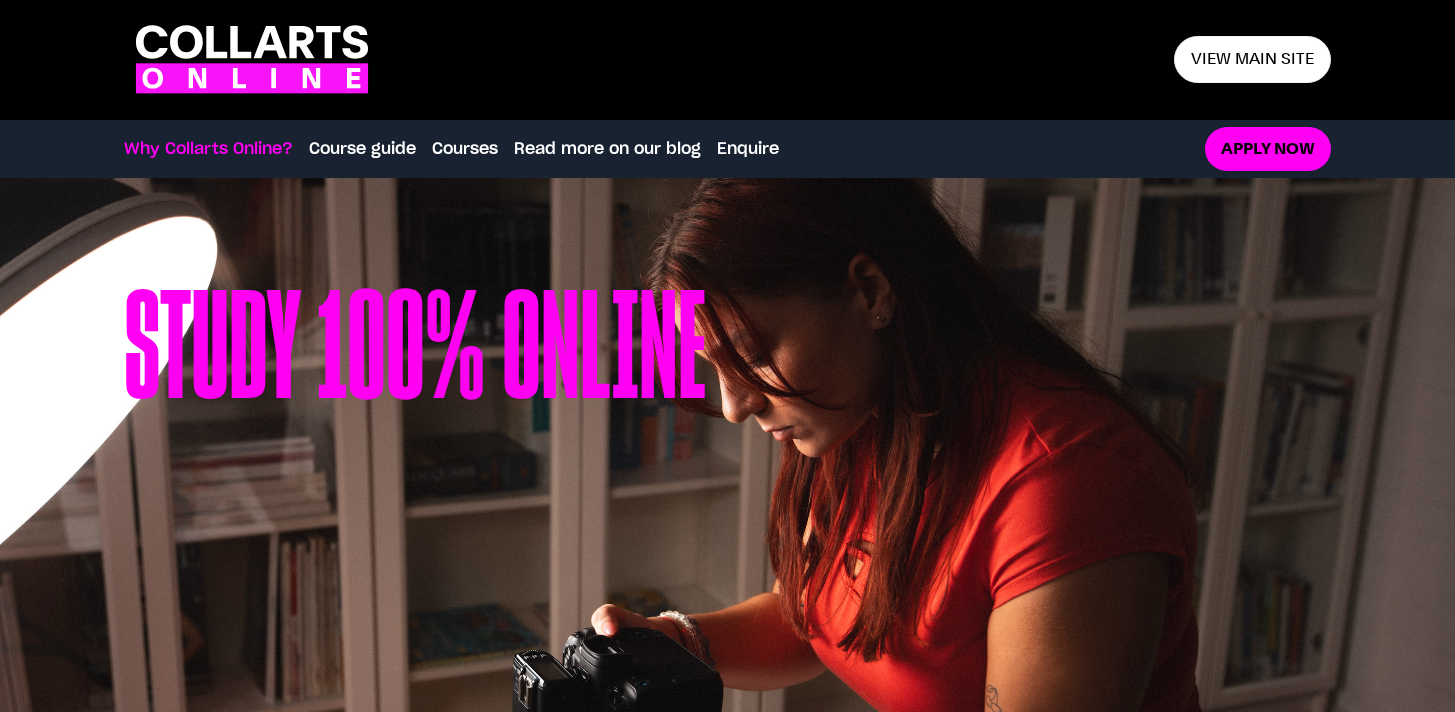 scroll, scrollTop: 799, scrollLeft: 0, axis: vertical 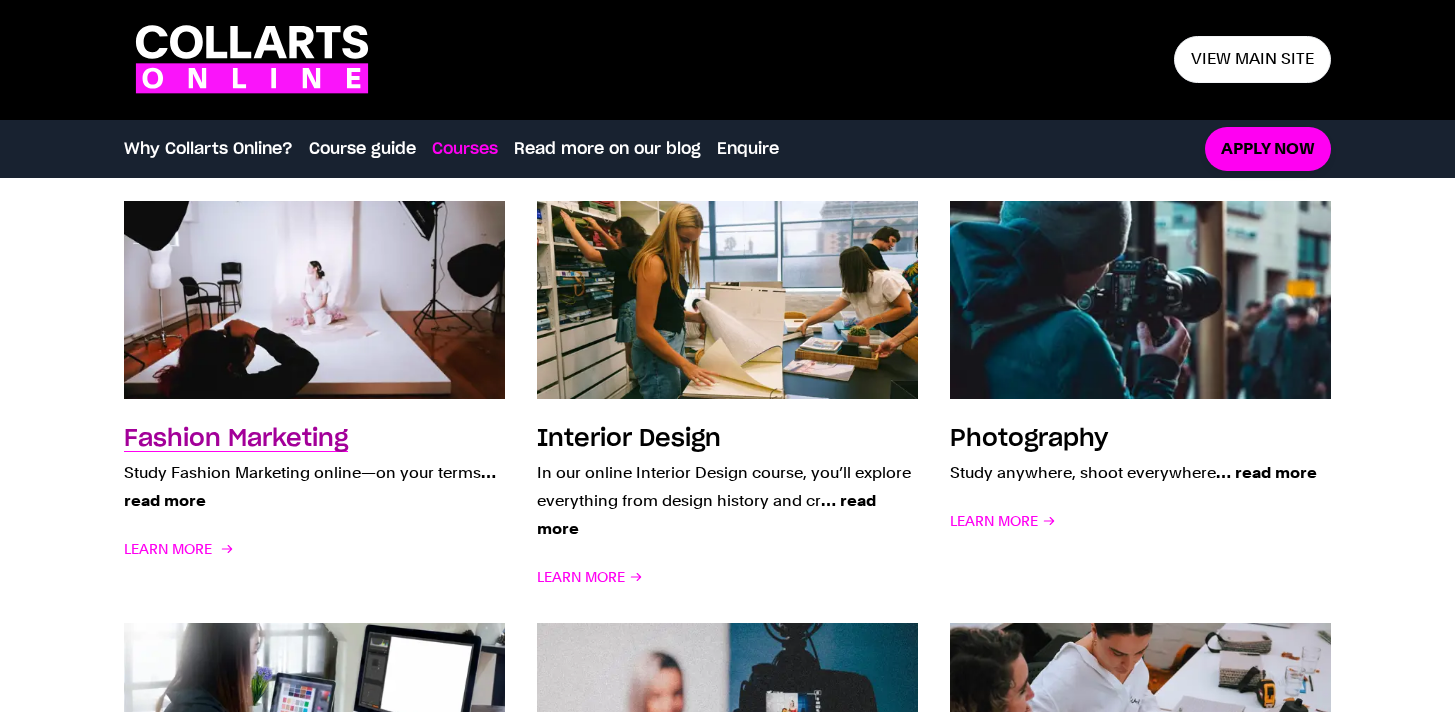 click on "Fashion Marketing" at bounding box center [236, 439] 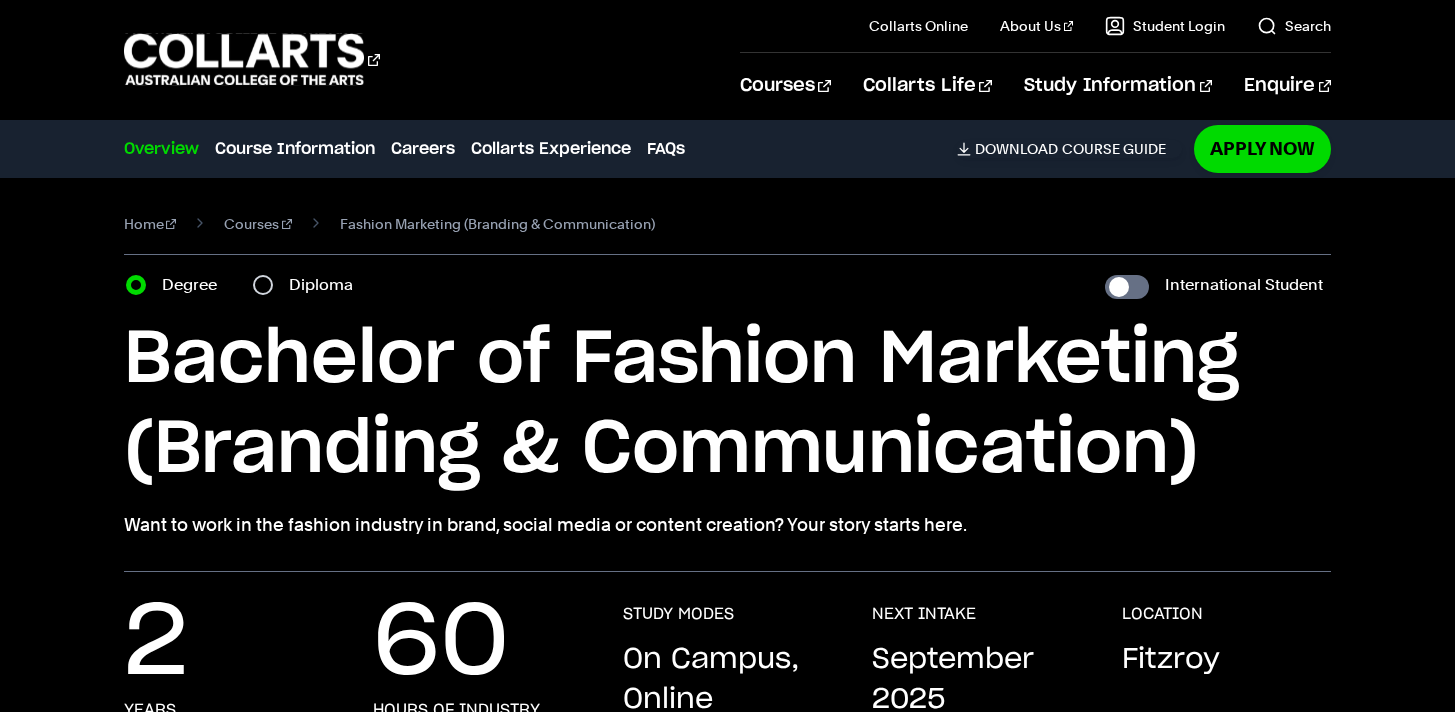scroll, scrollTop: 0, scrollLeft: 0, axis: both 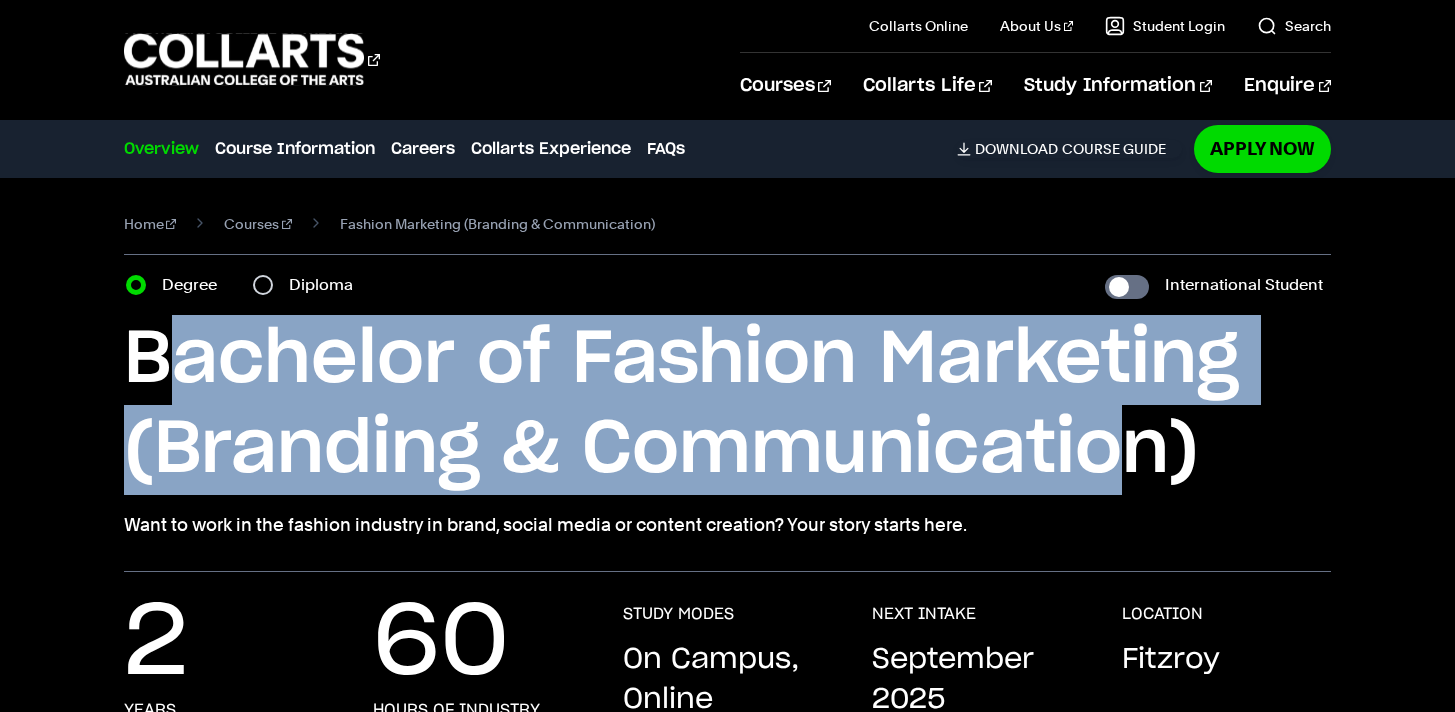 drag, startPoint x: 155, startPoint y: 351, endPoint x: 1140, endPoint y: 447, distance: 989.6671 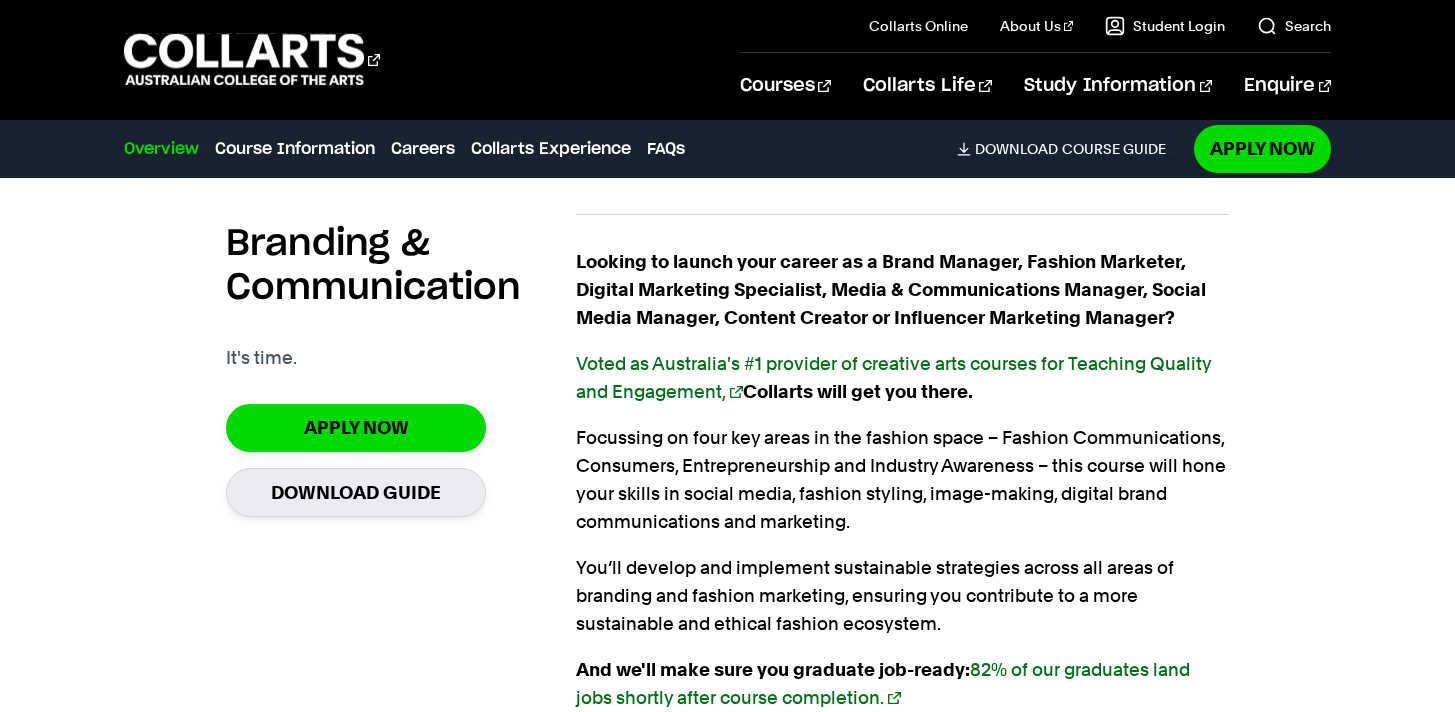 scroll, scrollTop: 1472, scrollLeft: 0, axis: vertical 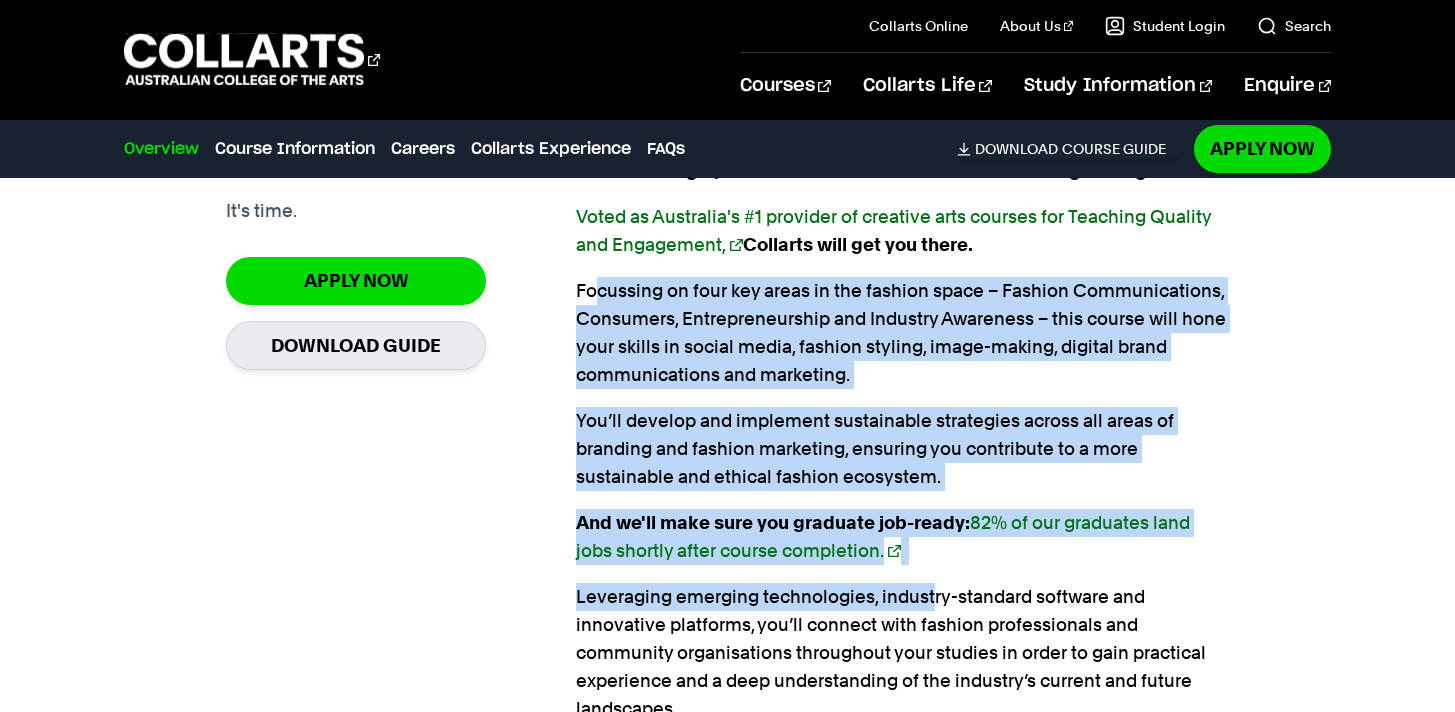drag, startPoint x: 625, startPoint y: 328, endPoint x: 931, endPoint y: 583, distance: 398.32272 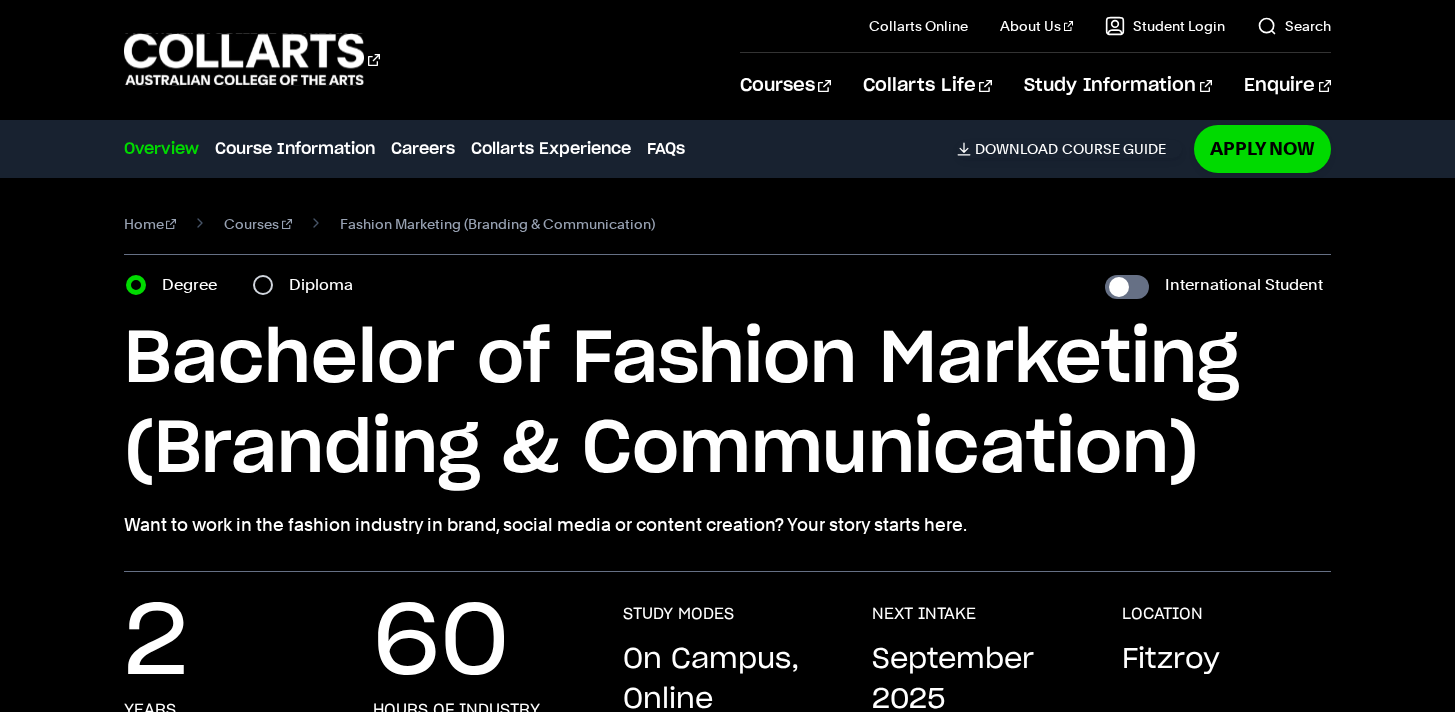 scroll, scrollTop: 0, scrollLeft: 0, axis: both 